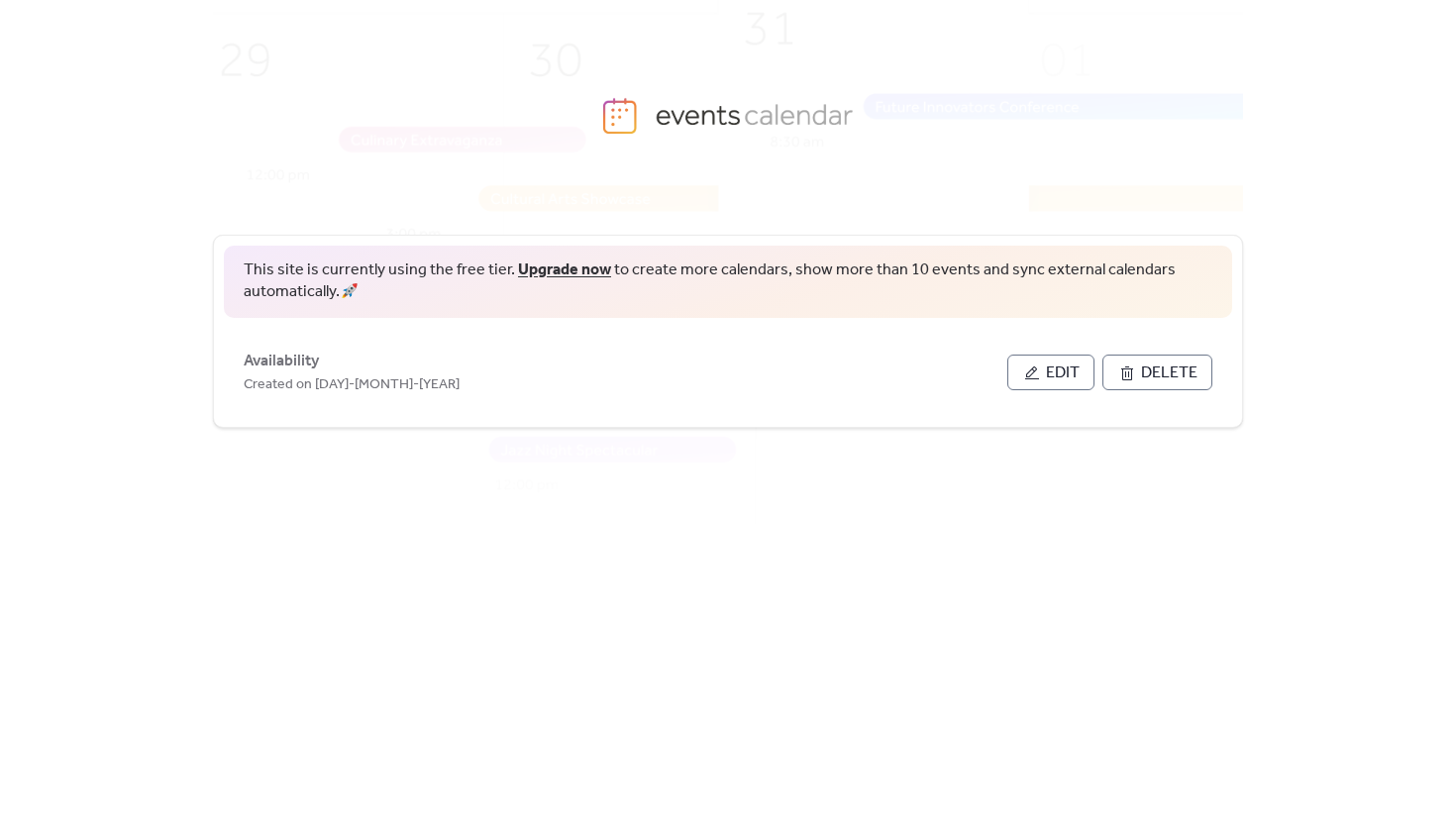 scroll, scrollTop: 0, scrollLeft: 0, axis: both 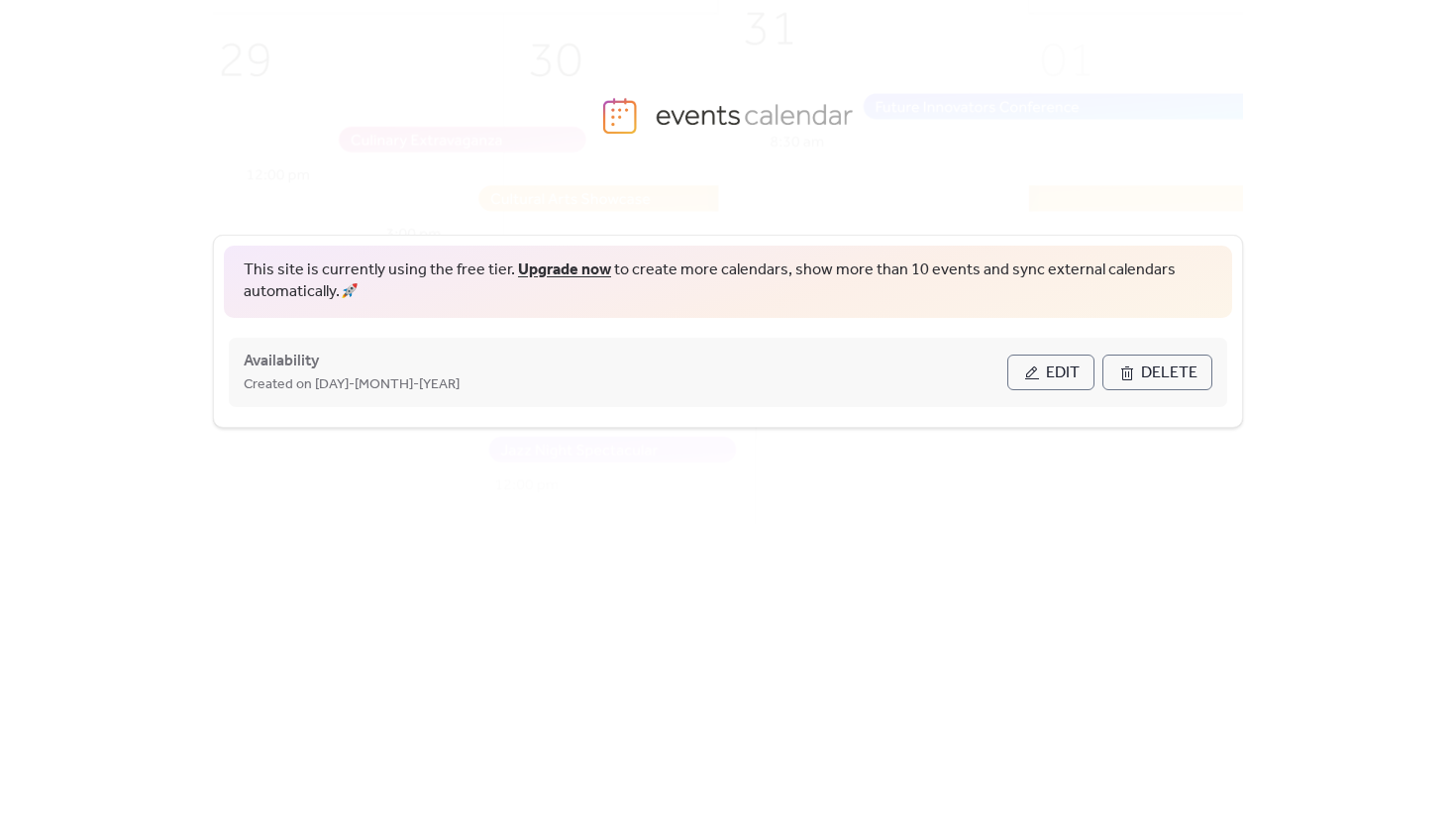click on "Edit" at bounding box center (1063, 373) 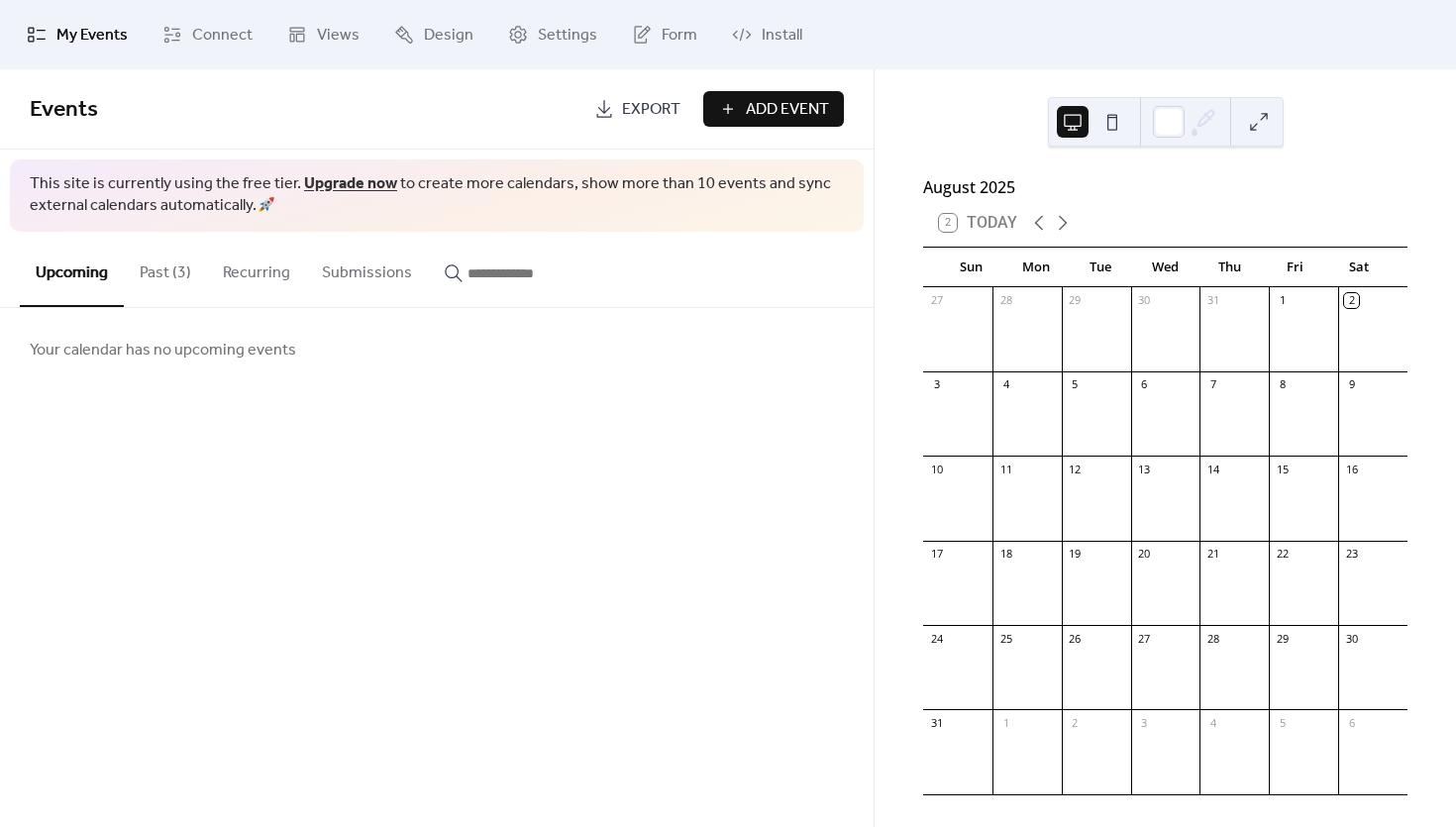 click at bounding box center (958, 508) 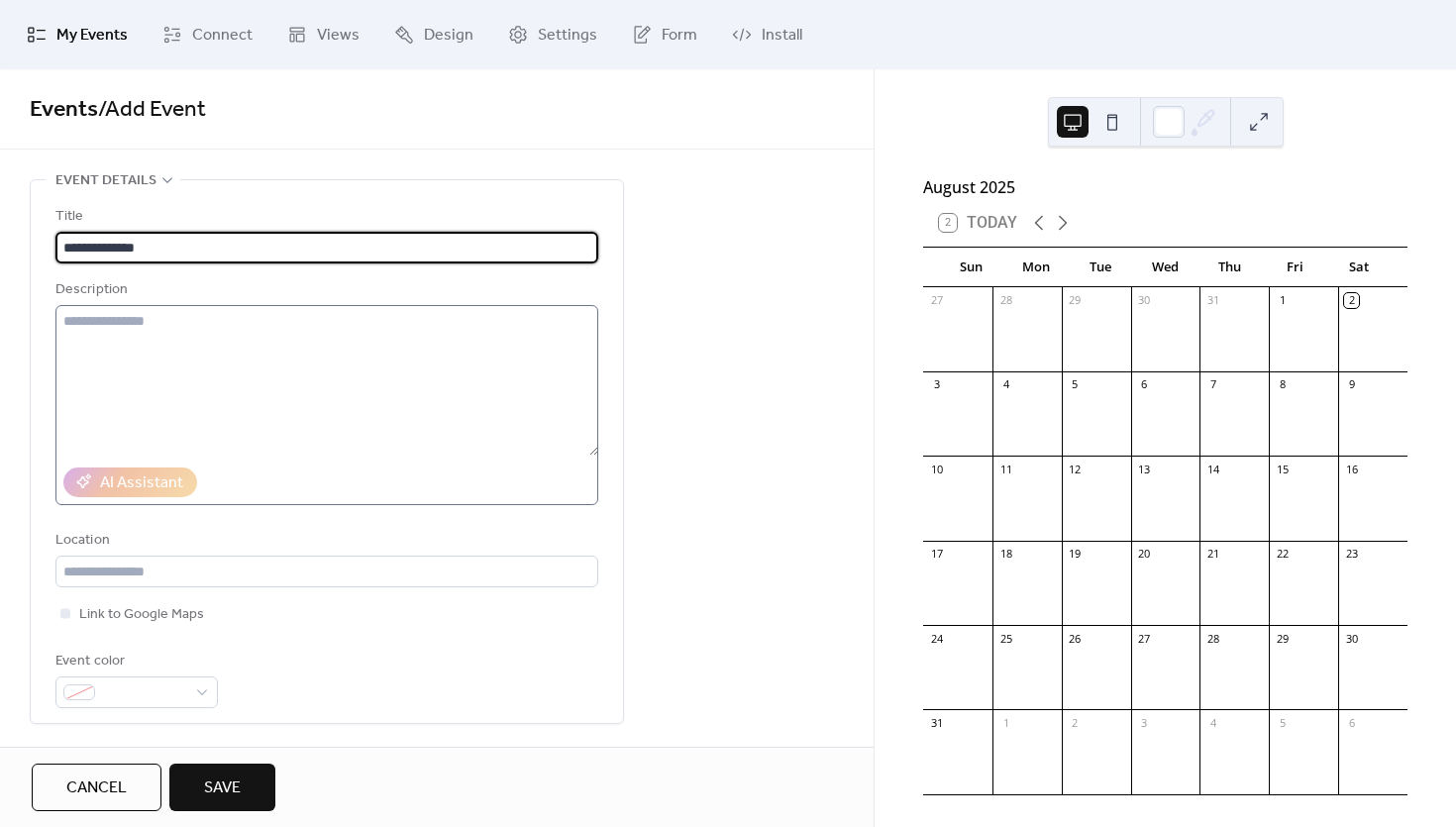 type on "**********" 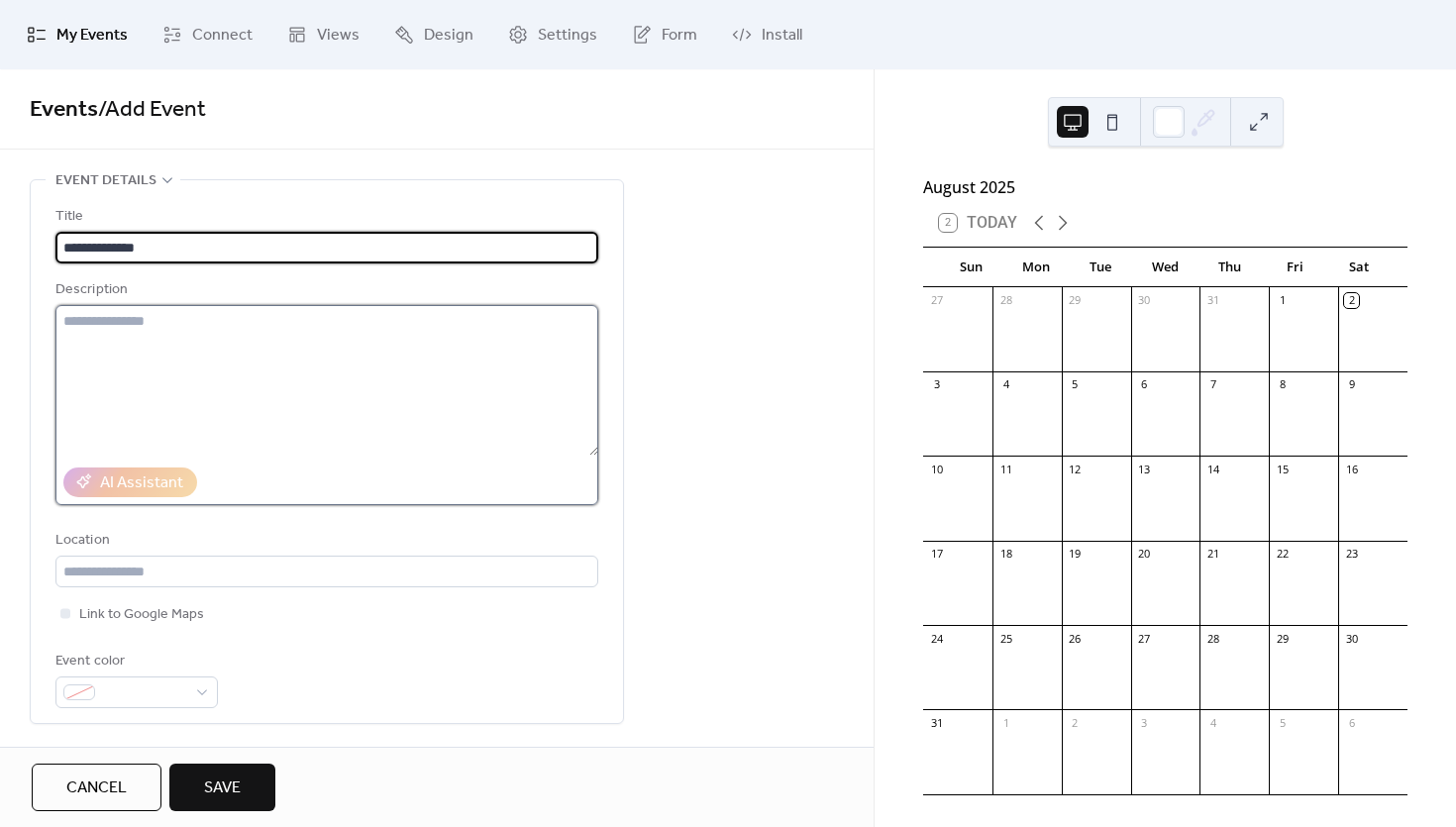 click at bounding box center [327, 380] 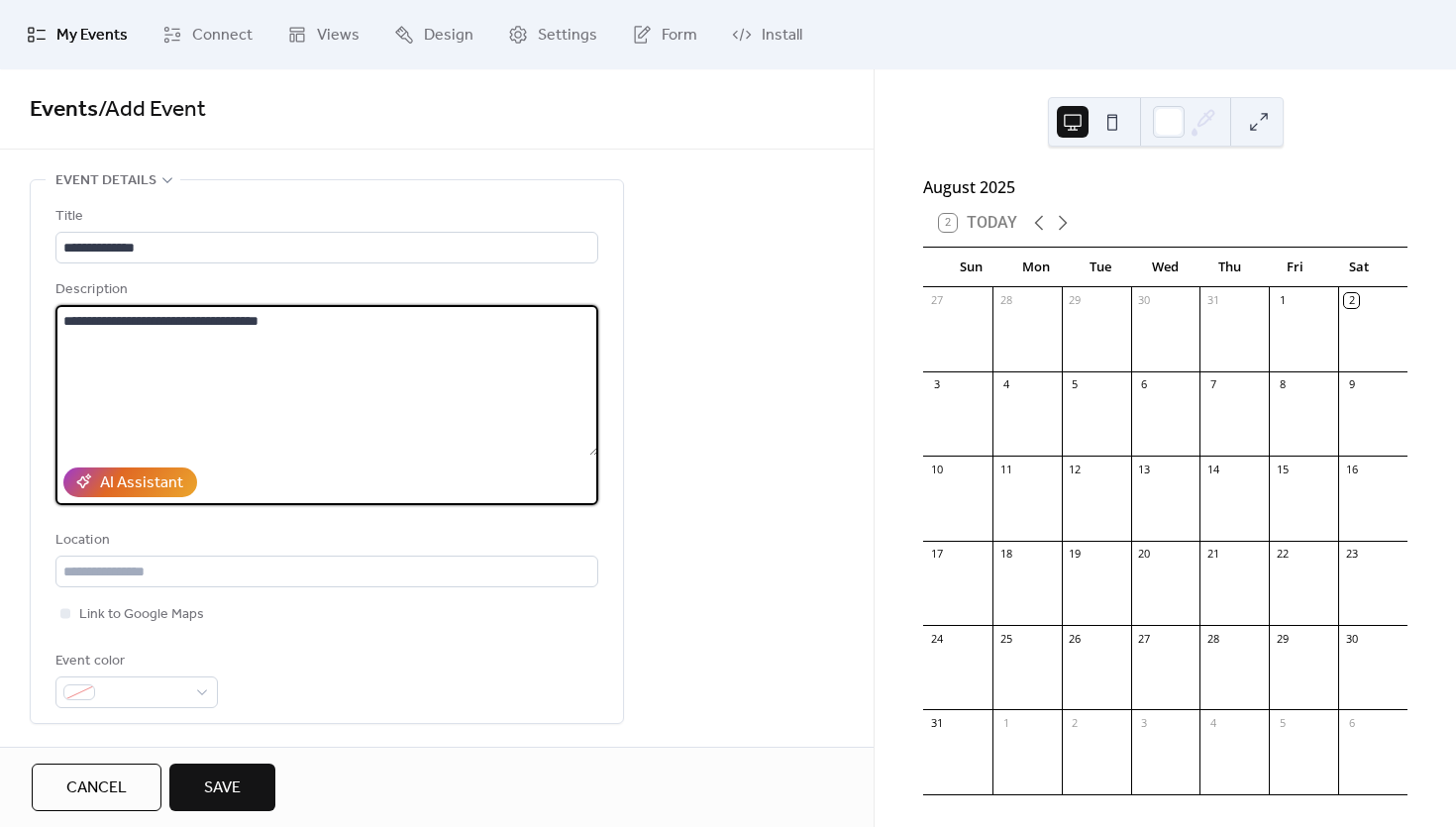 paste on "**********" 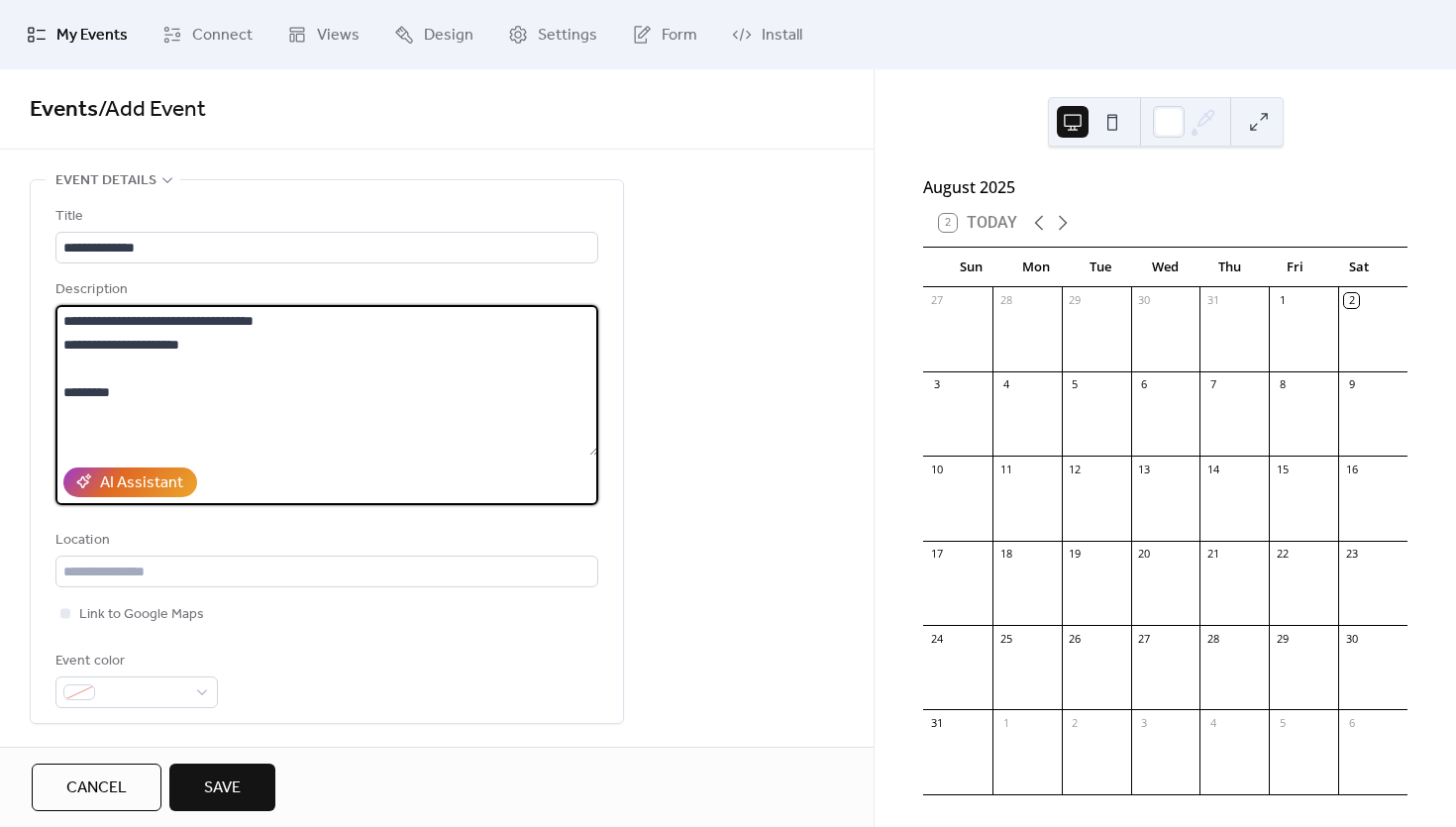 click on "**********" at bounding box center (327, 380) 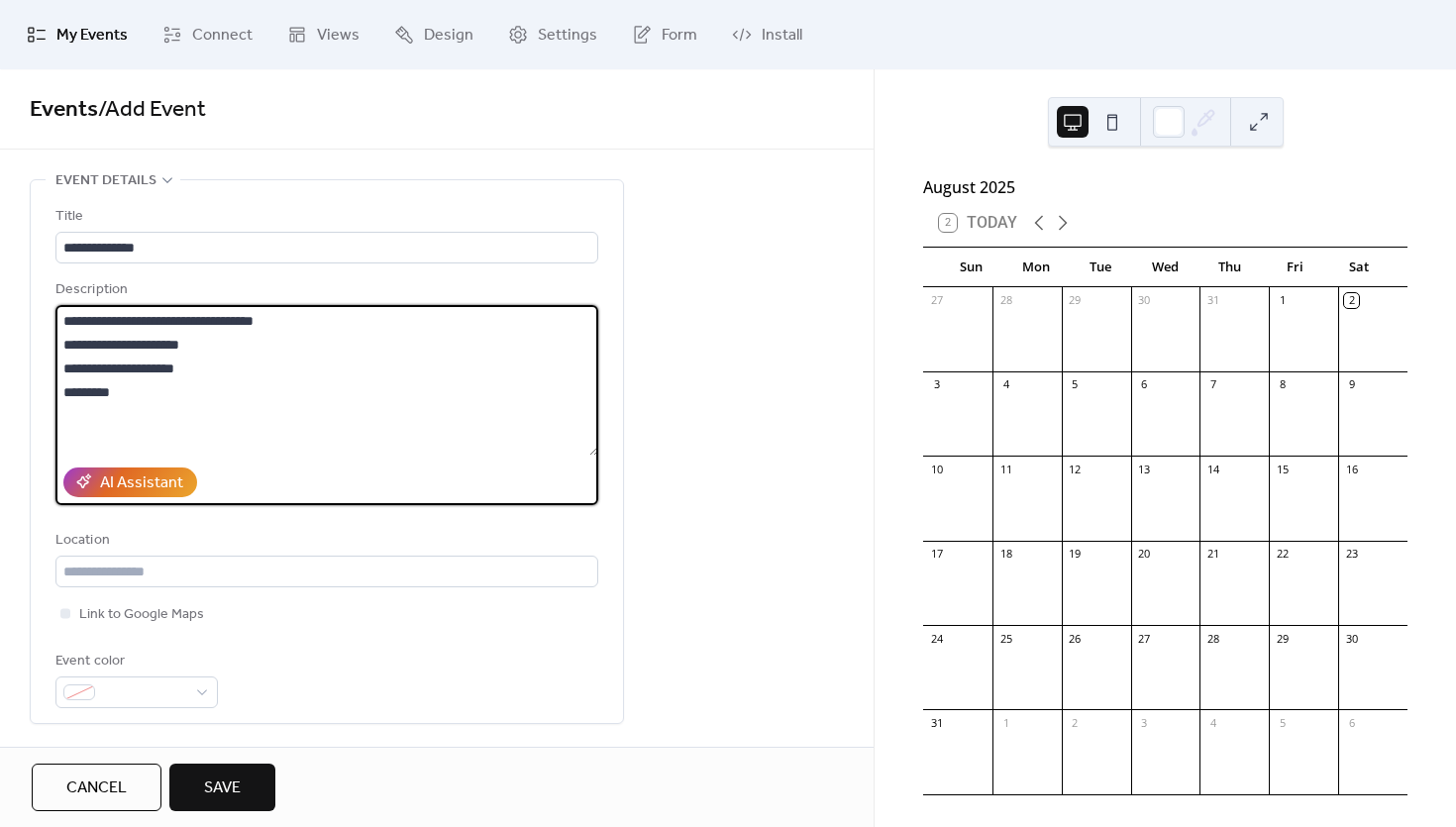 click on "**********" at bounding box center [327, 380] 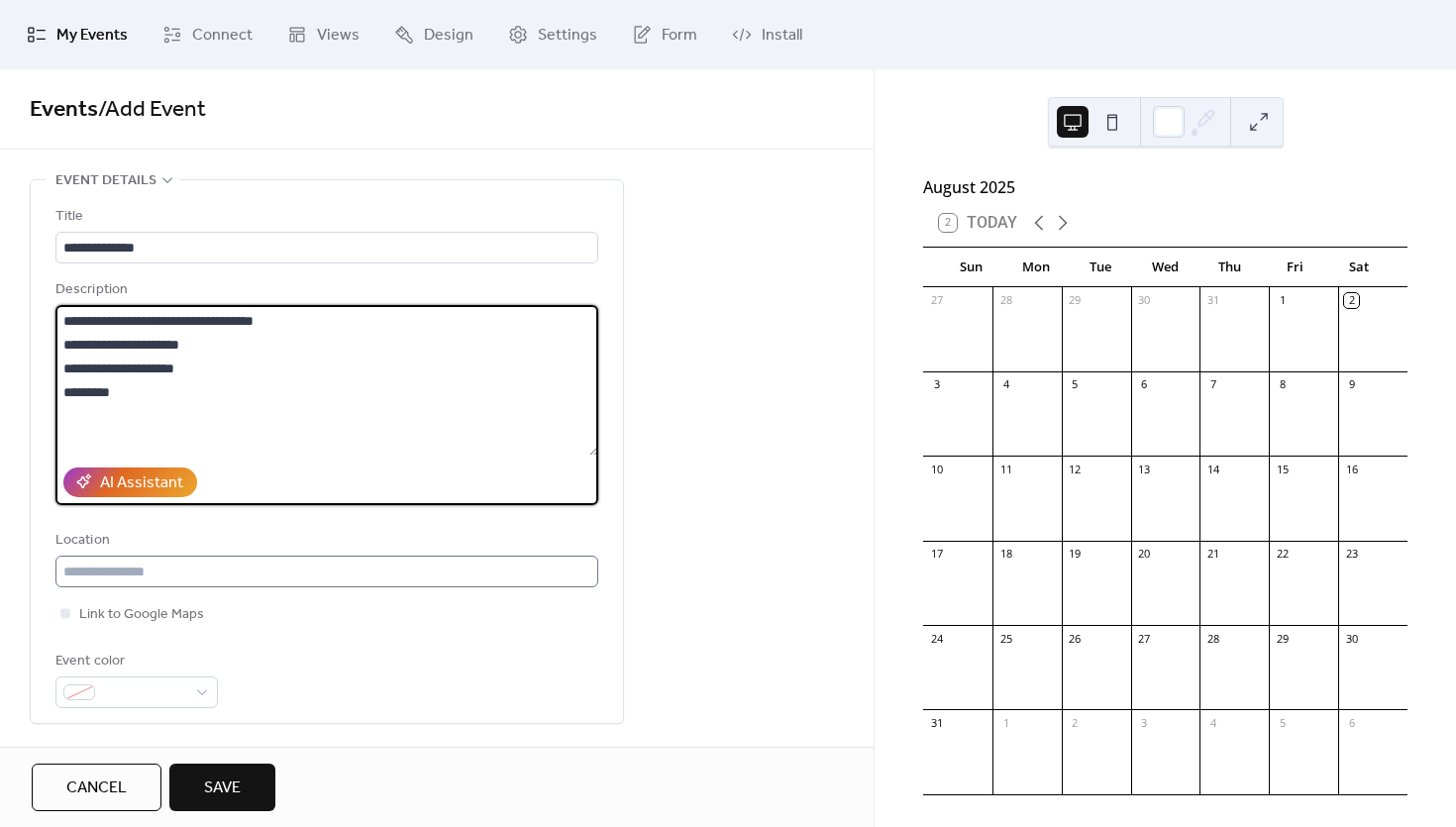 type on "**********" 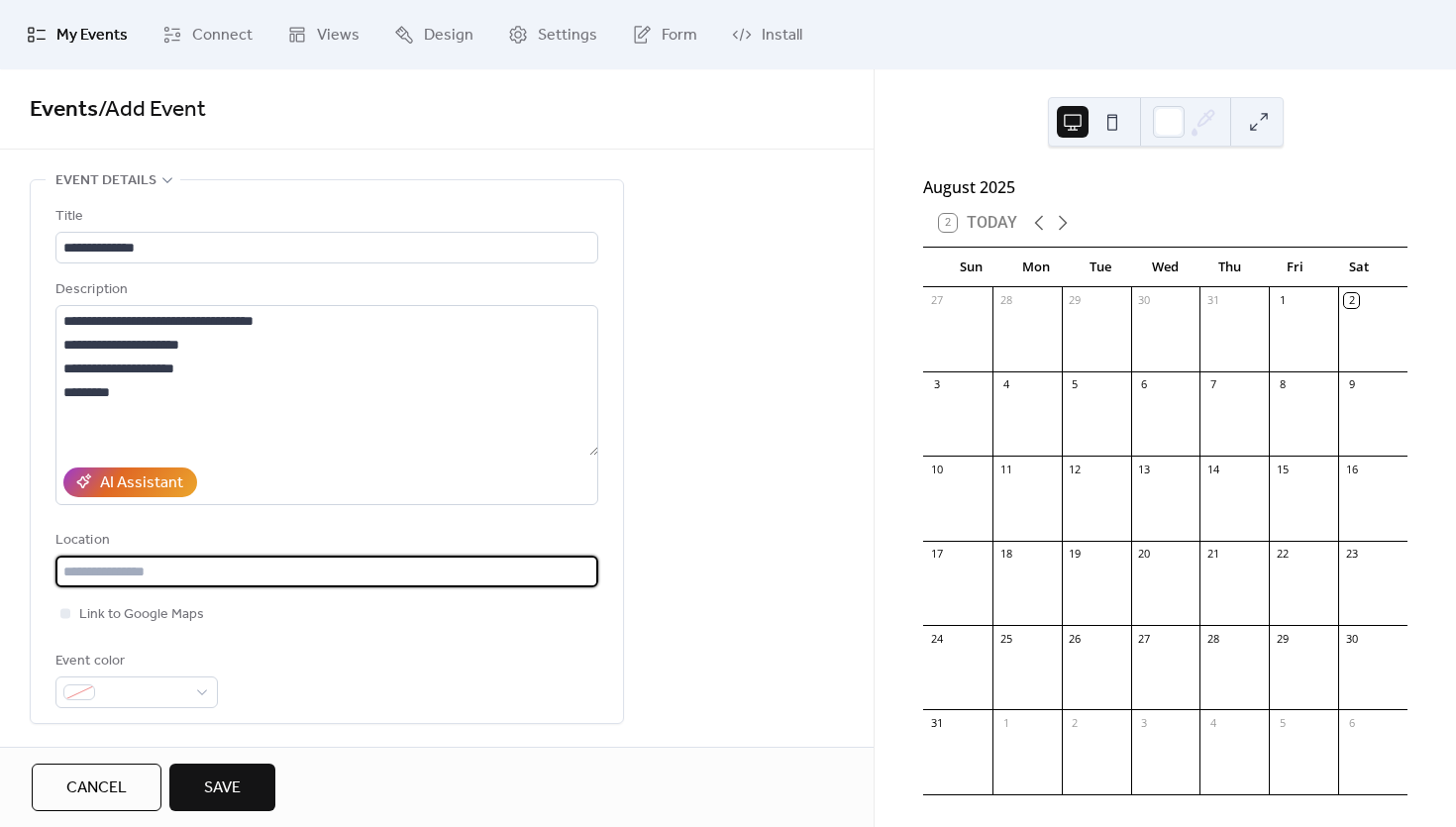 click at bounding box center [327, 571] 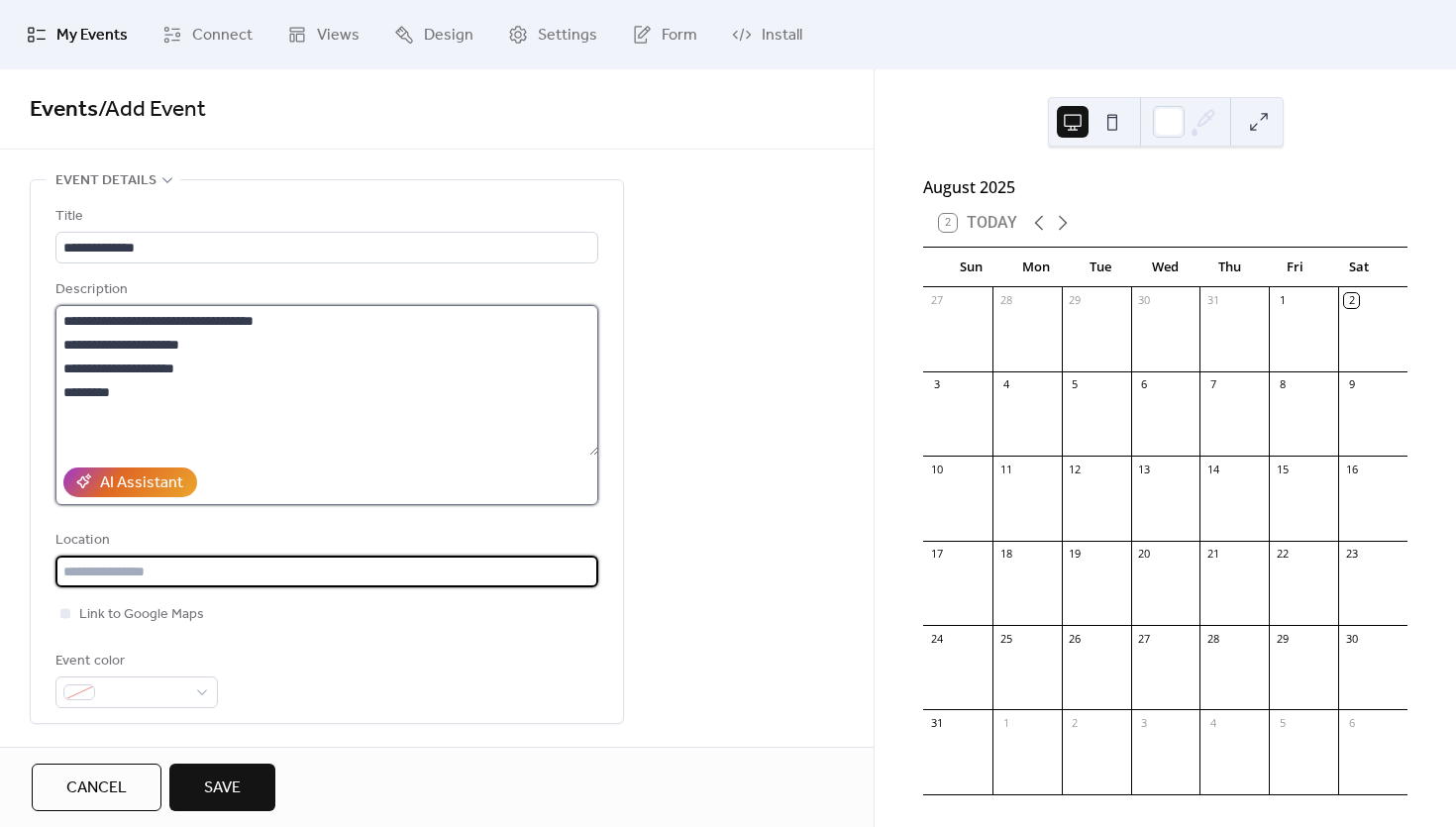 click on "**********" at bounding box center (327, 380) 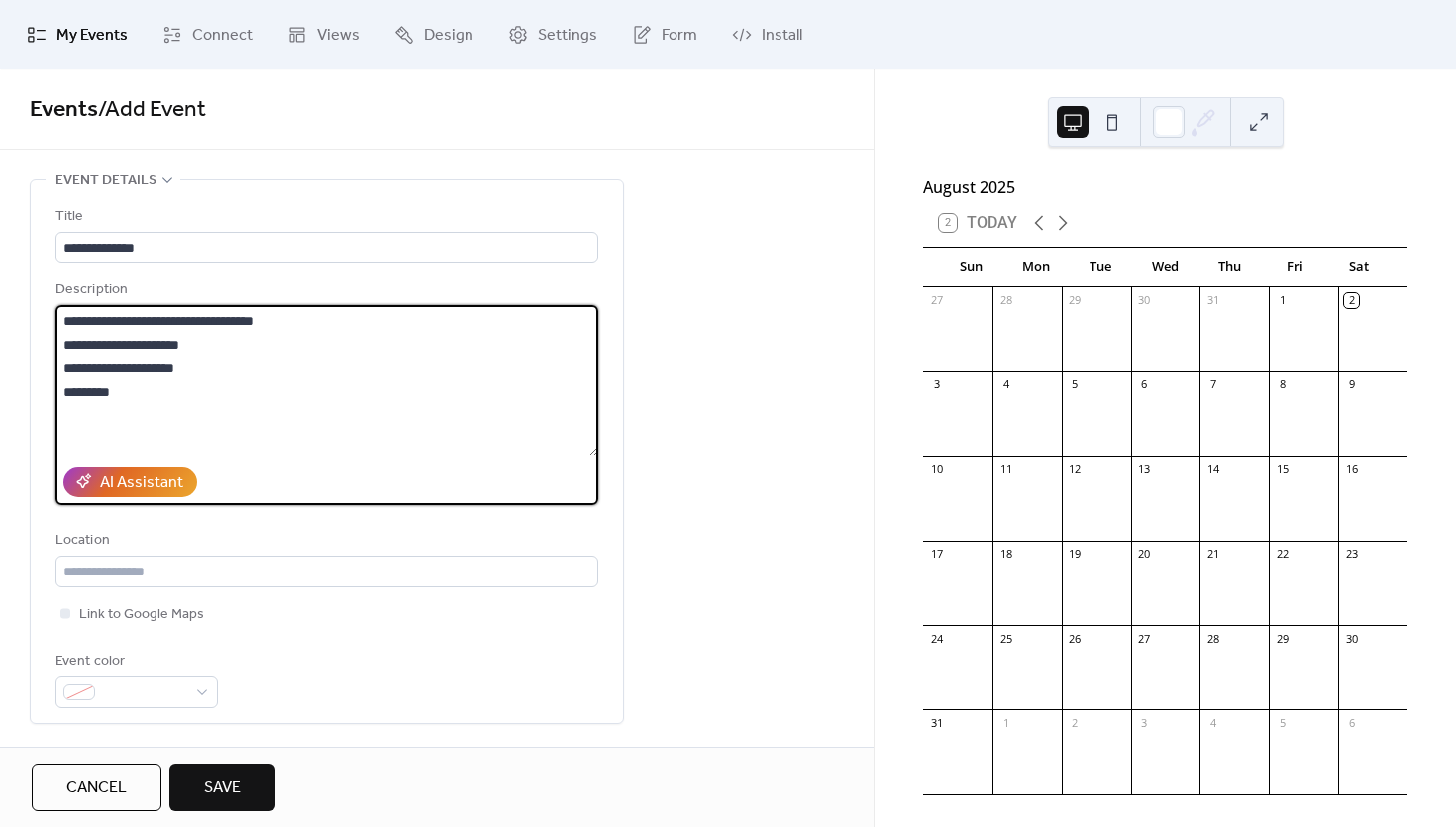 click on "**********" at bounding box center [327, 380] 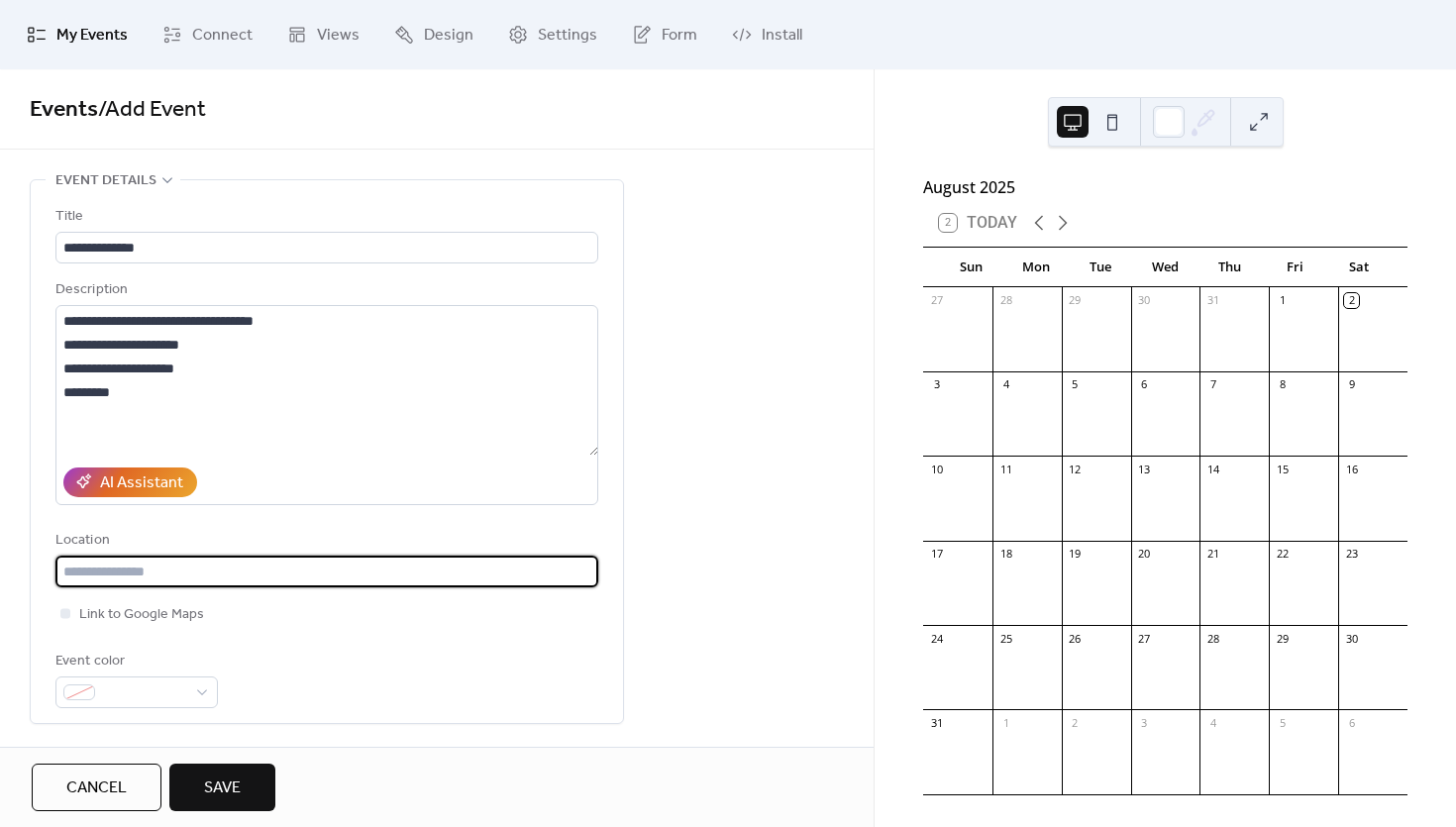 click at bounding box center (327, 571) 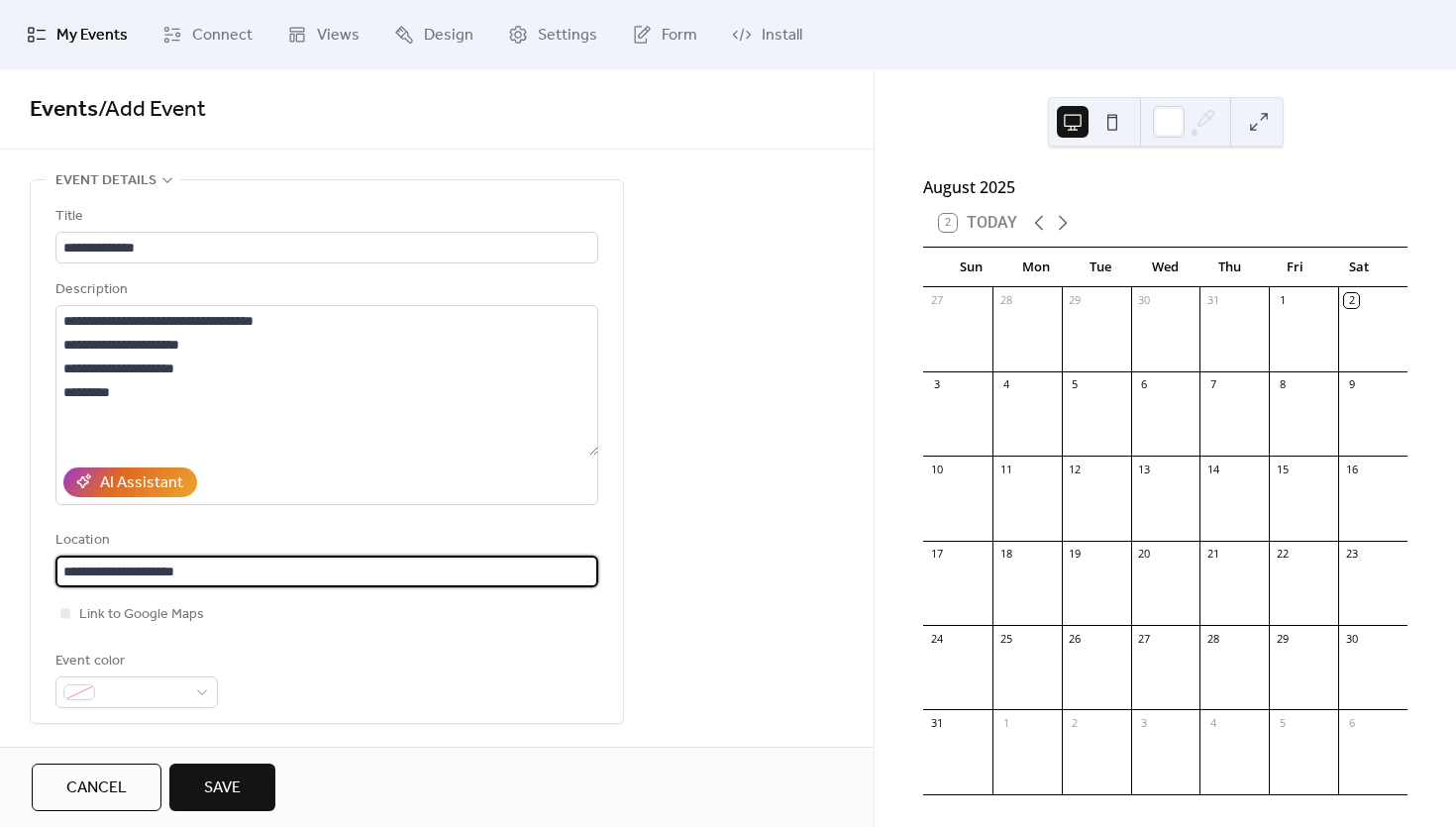 type on "**********" 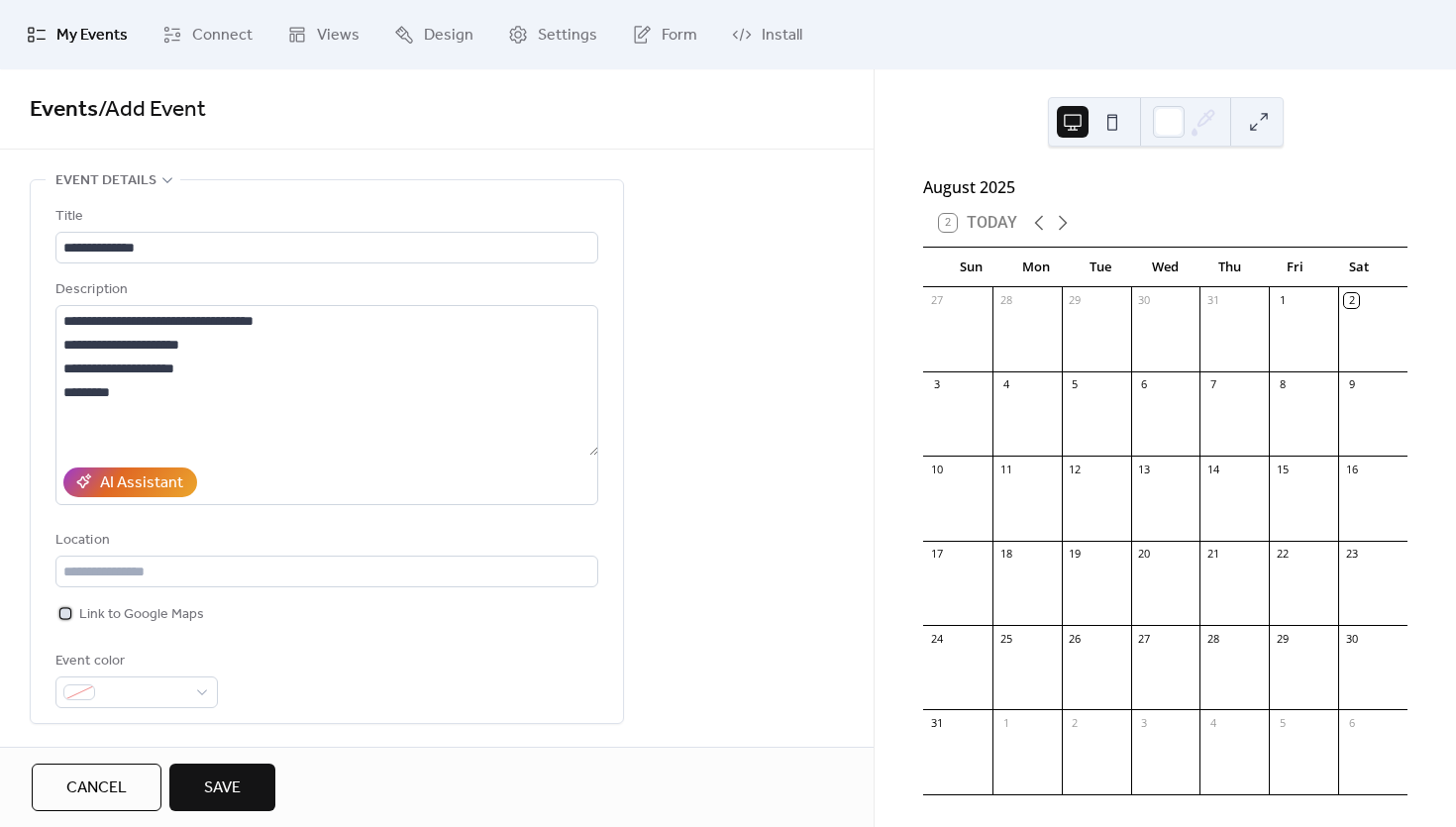 click on "Link to Google Maps" at bounding box center [142, 615] 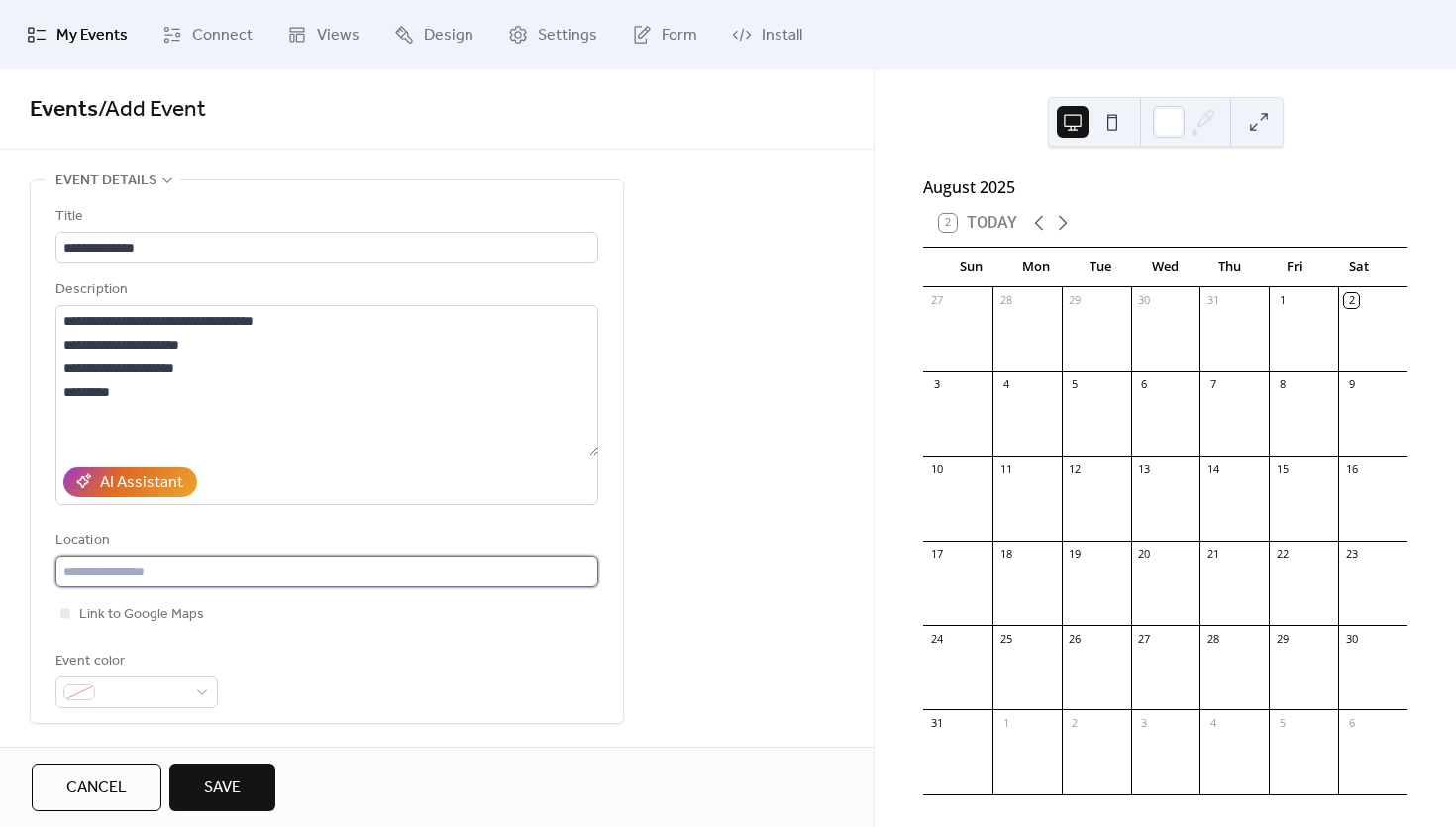 click at bounding box center (327, 571) 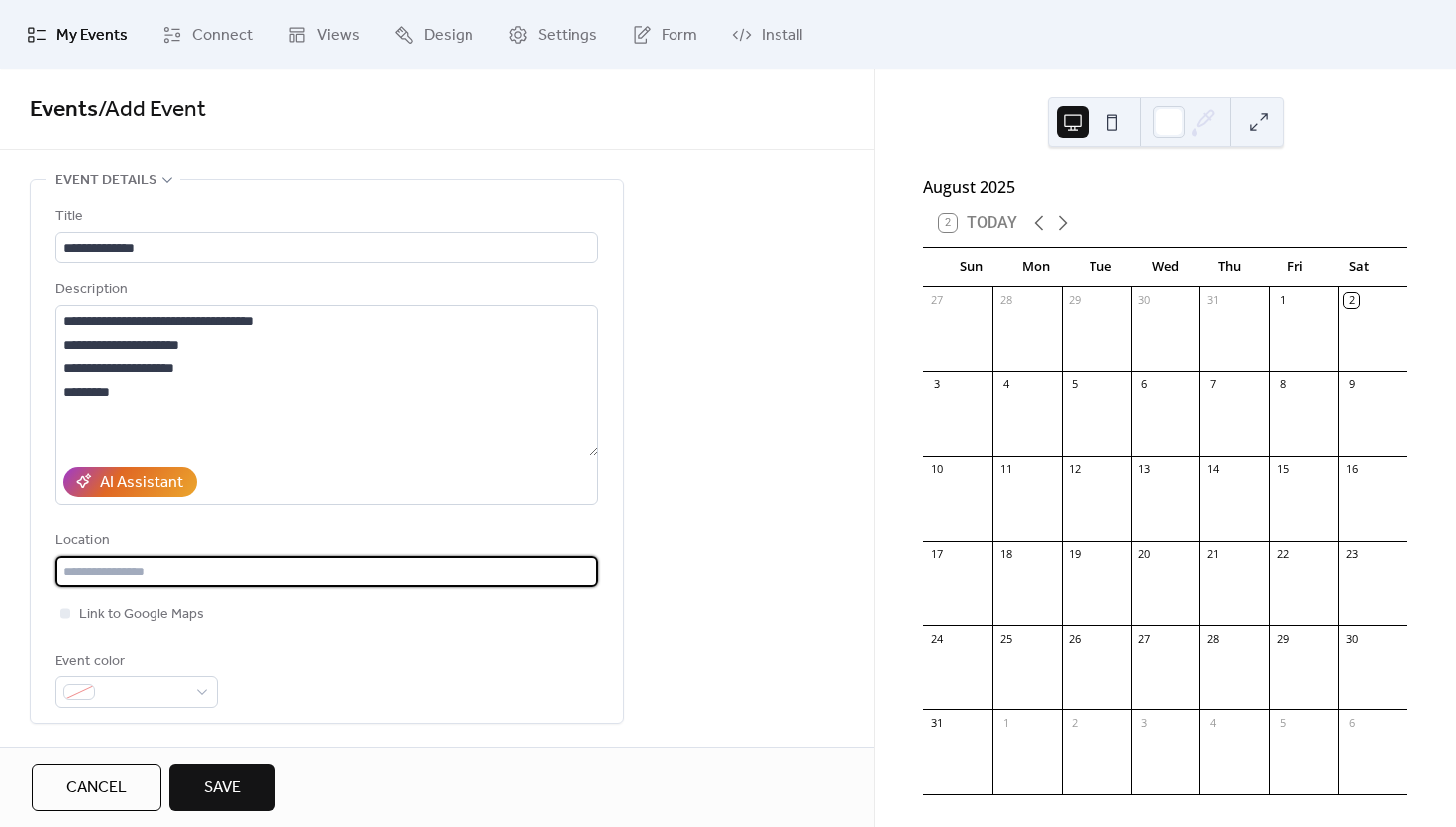paste on "**********" 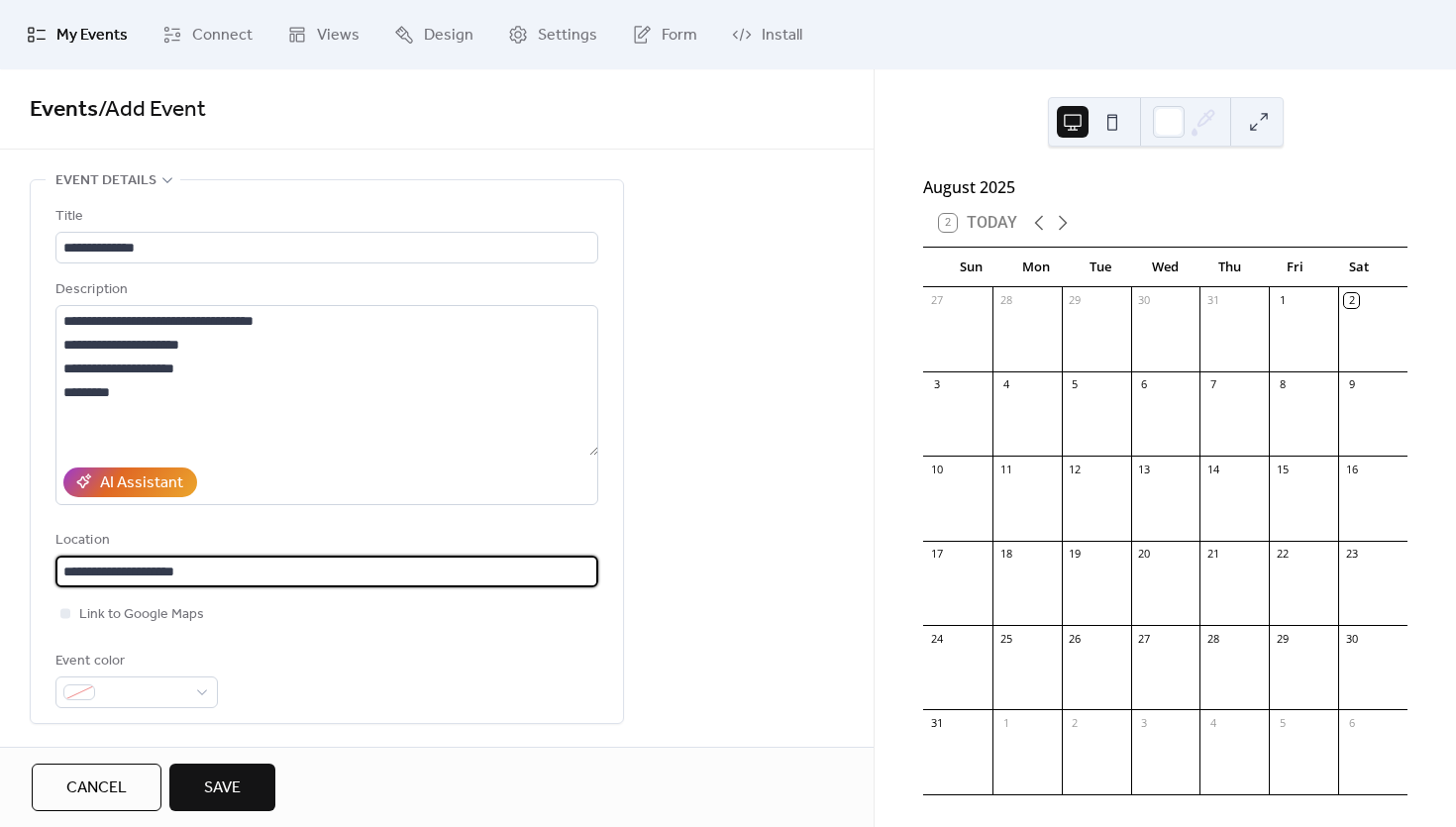 type on "**********" 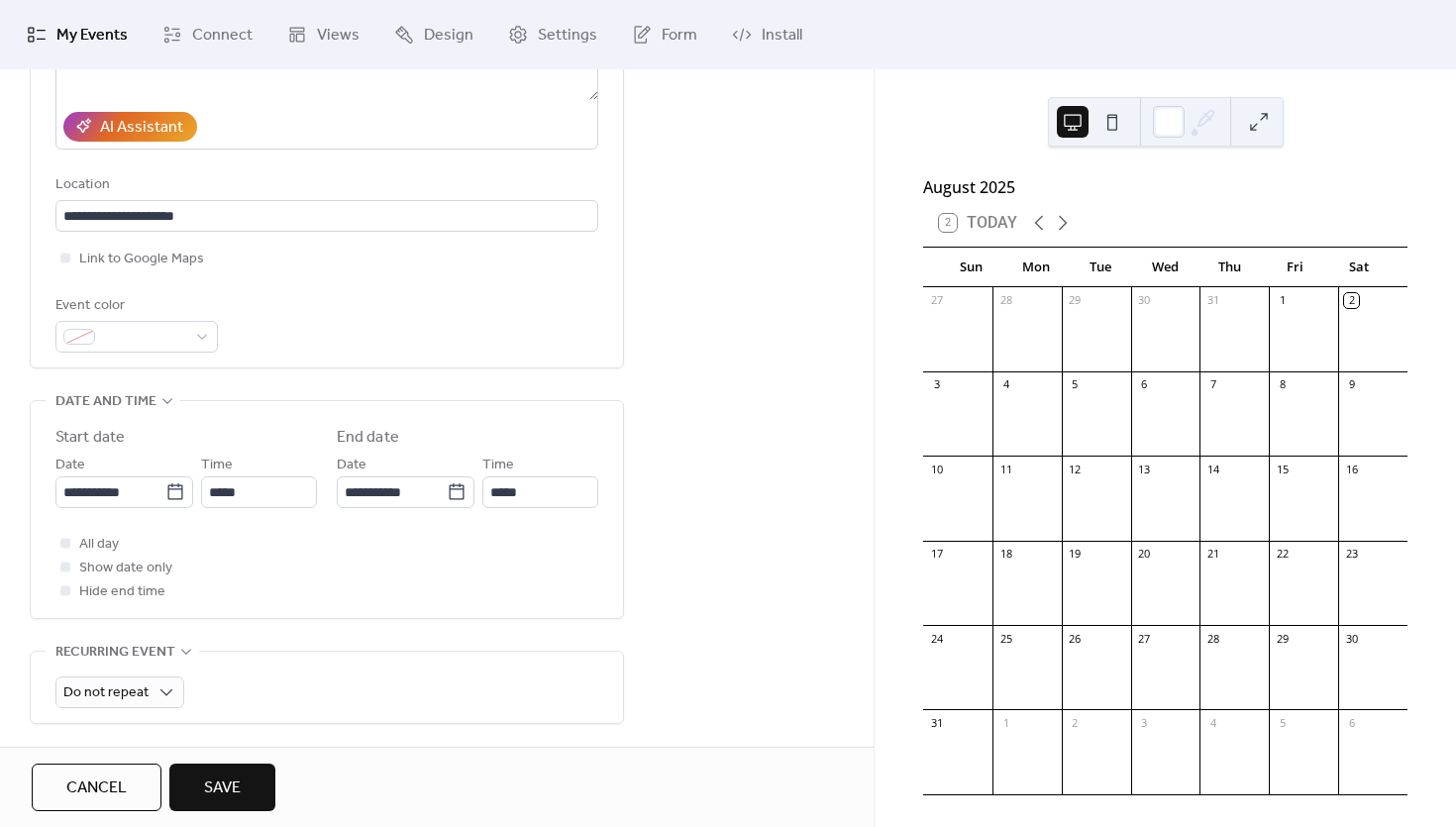 scroll, scrollTop: 358, scrollLeft: 0, axis: vertical 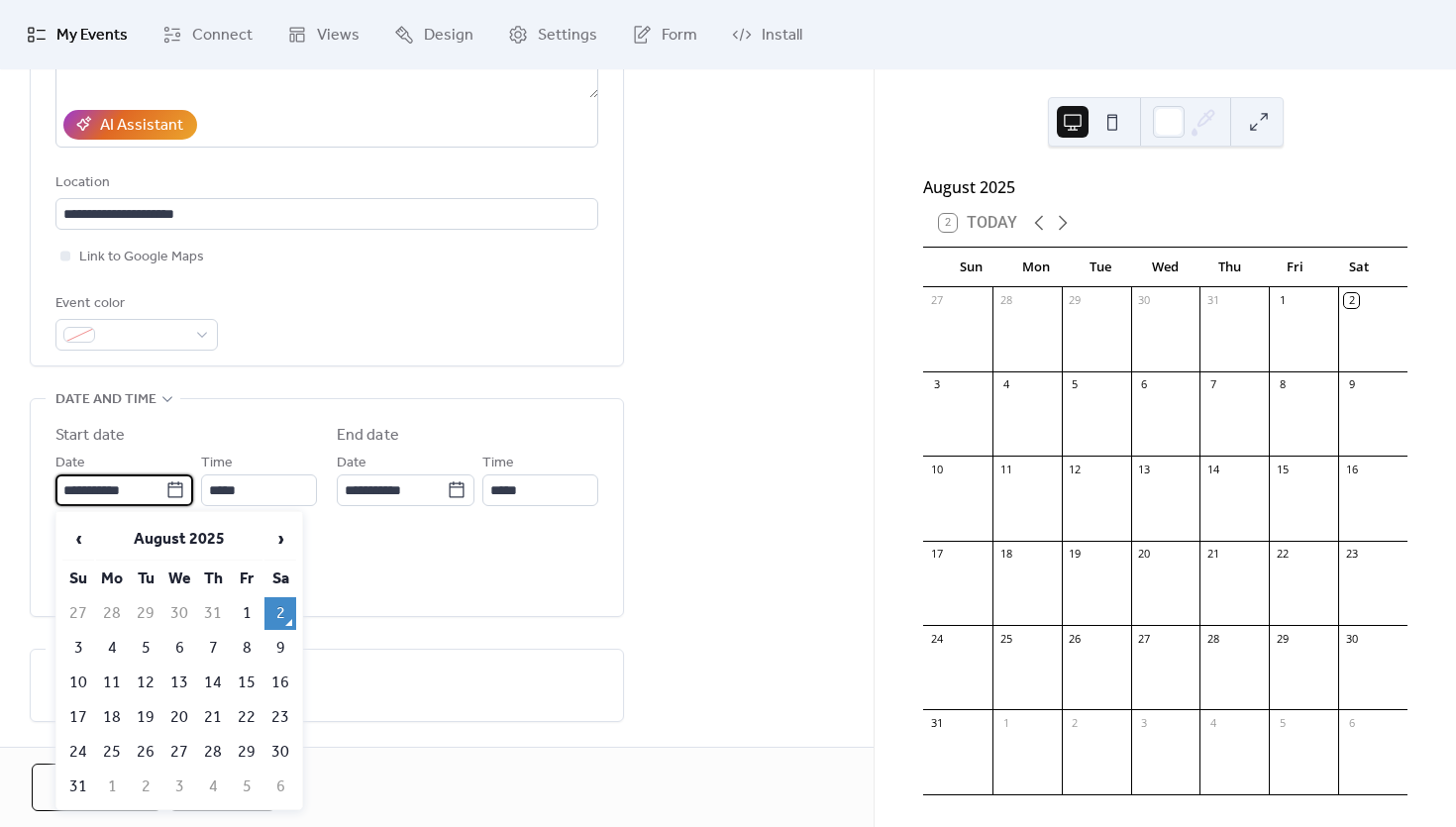click on "**********" at bounding box center (110, 490) 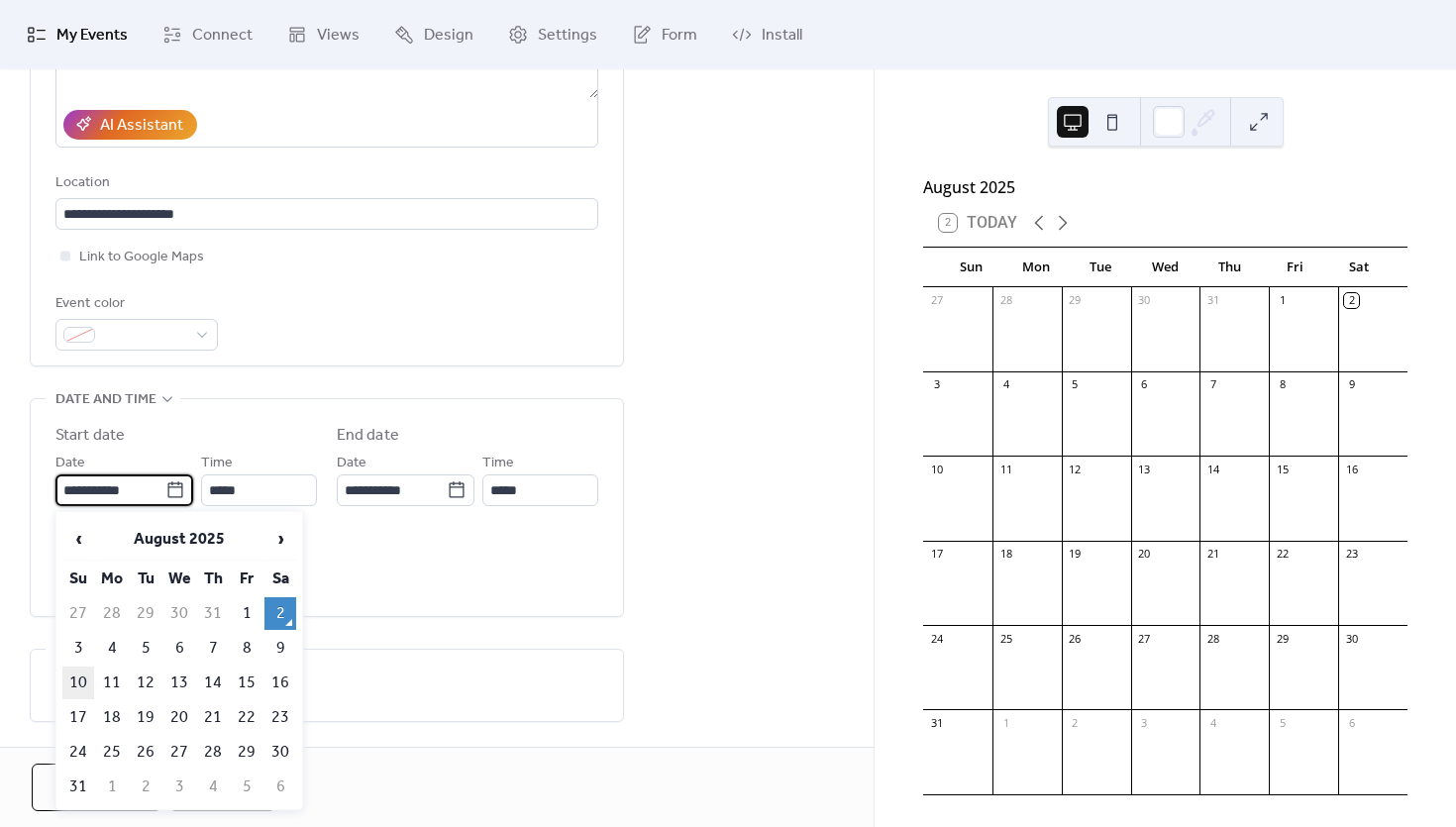 click on "10" at bounding box center (78, 682) 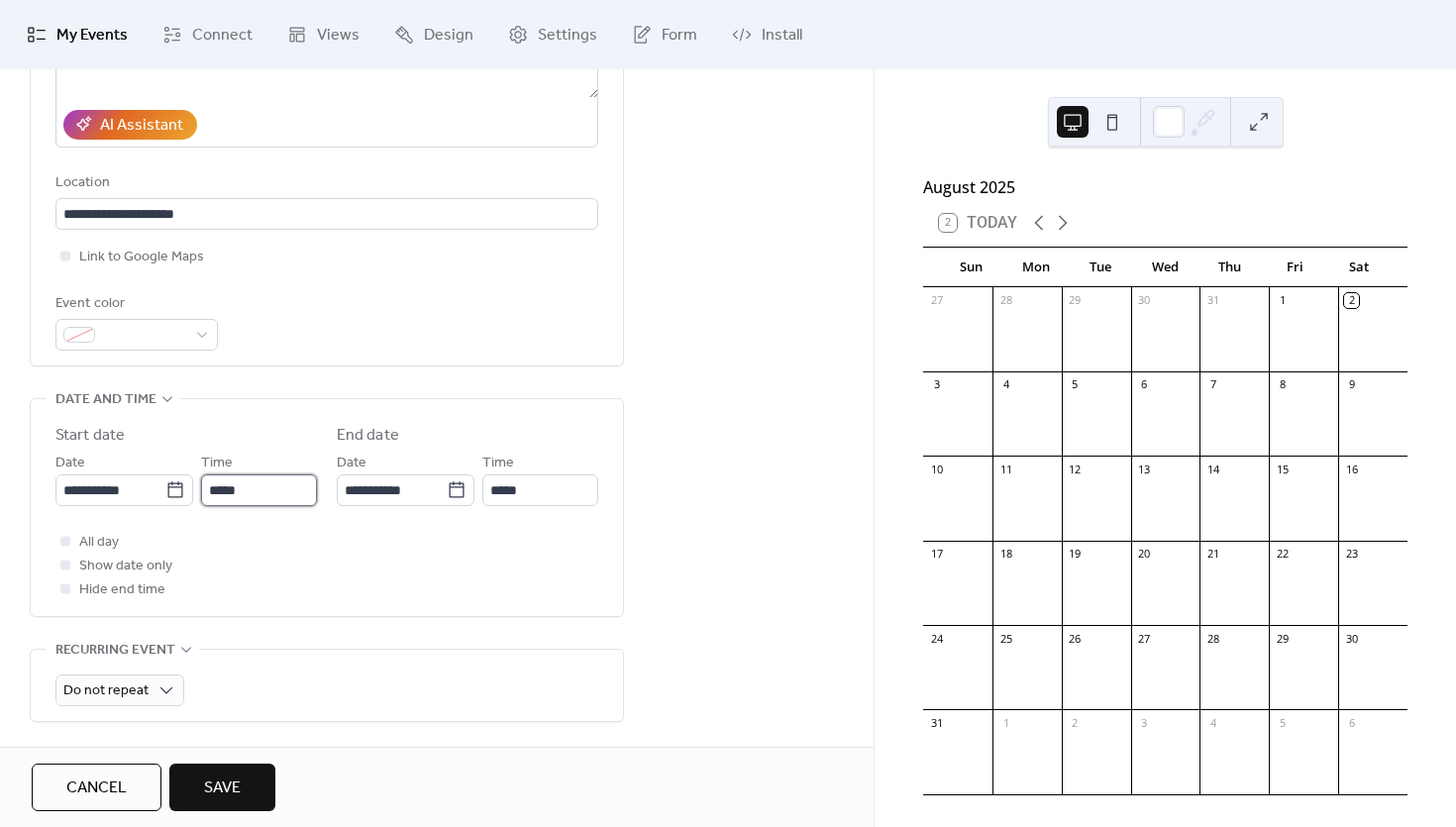 click on "*****" at bounding box center [259, 490] 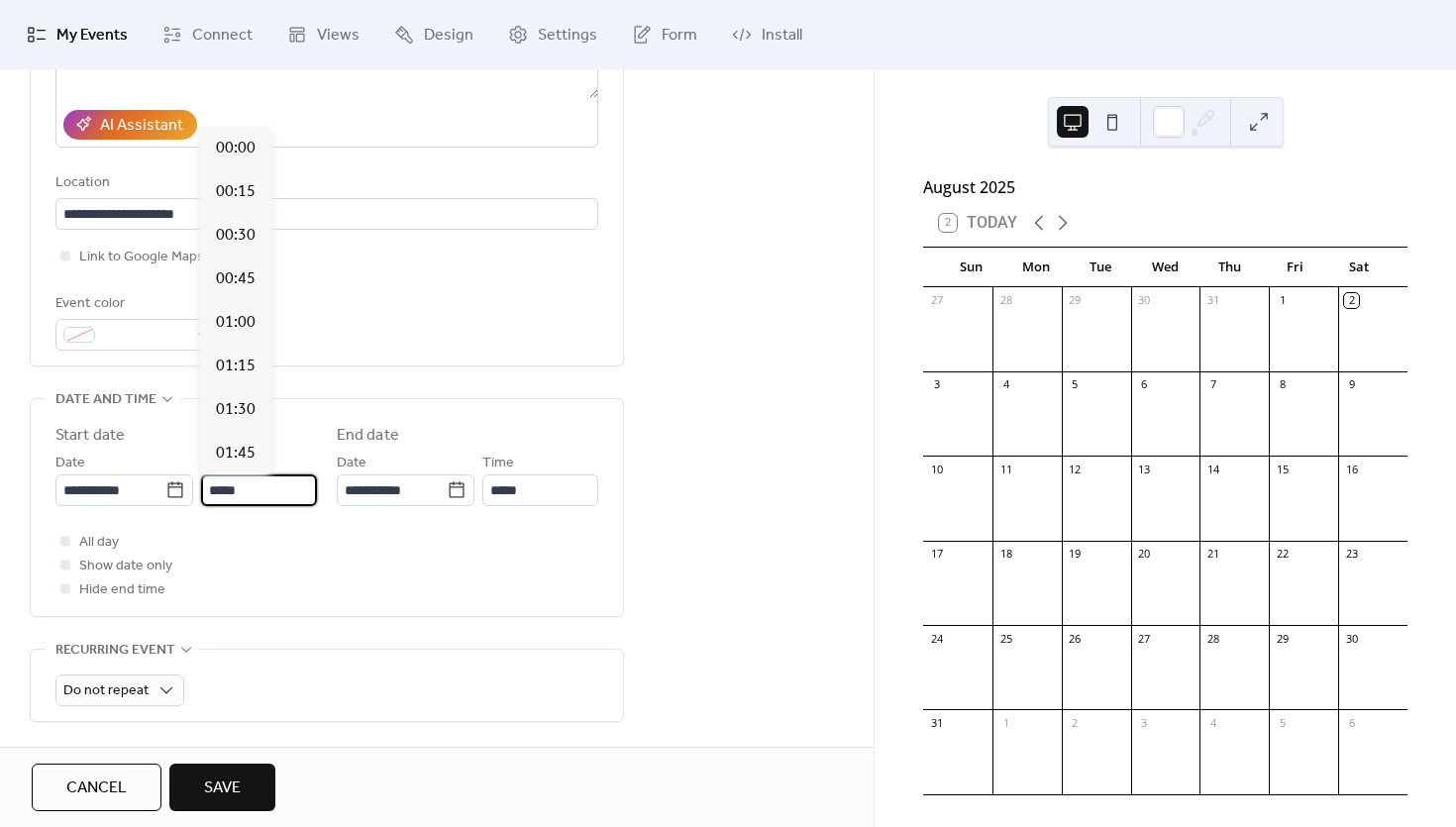 scroll, scrollTop: 2092, scrollLeft: 0, axis: vertical 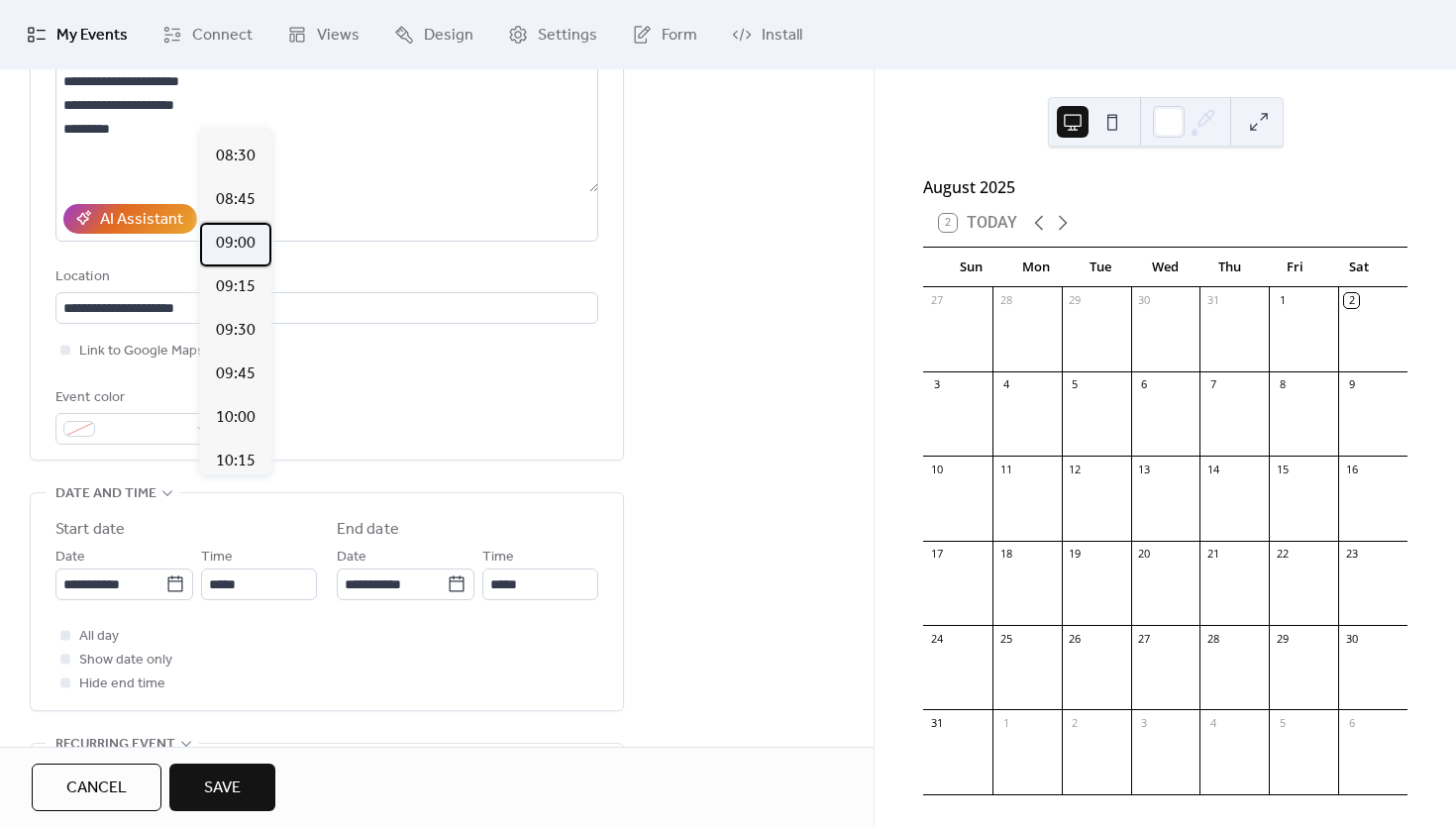 click on "09:00" at bounding box center [236, 244] 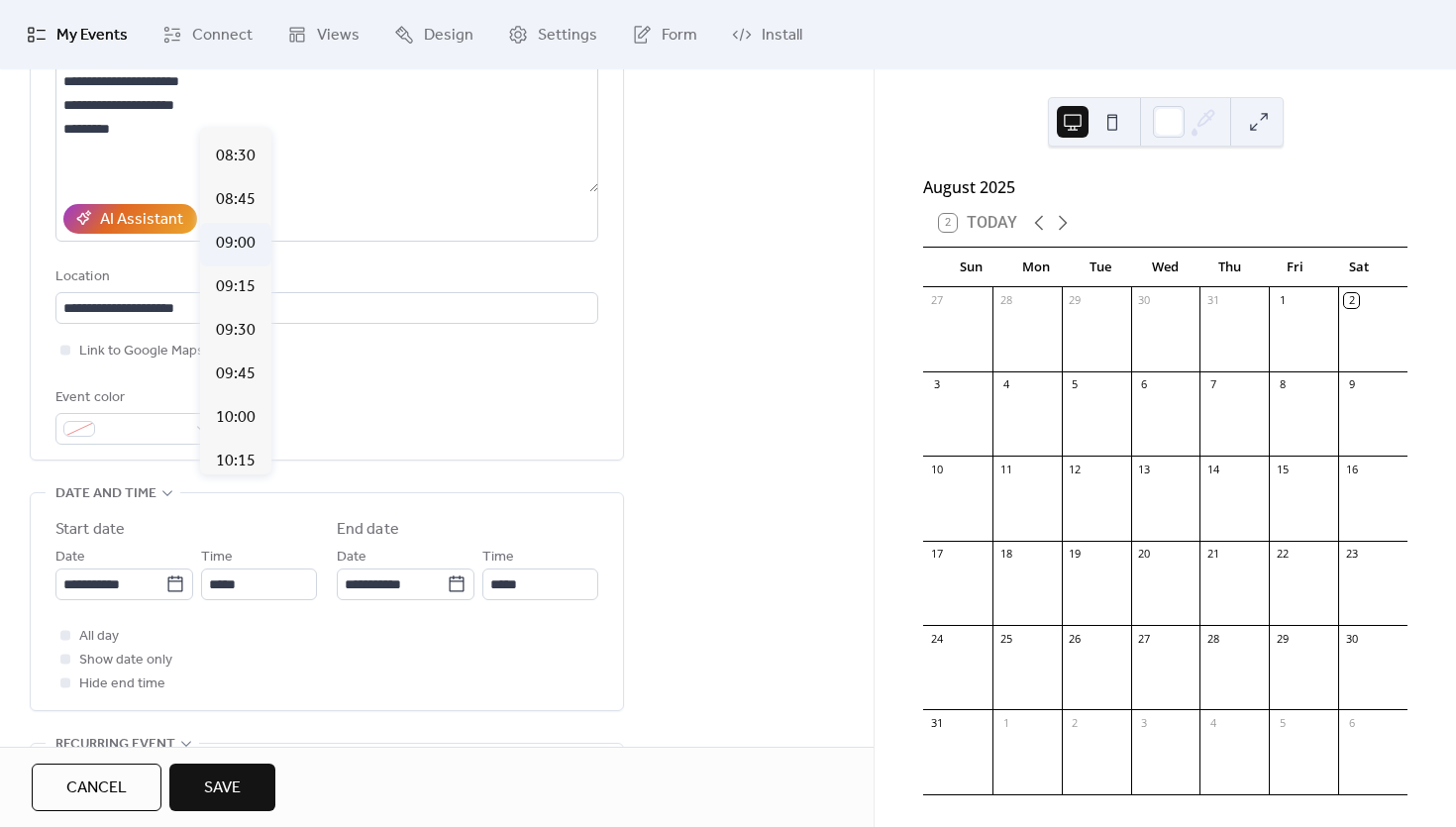 type on "*****" 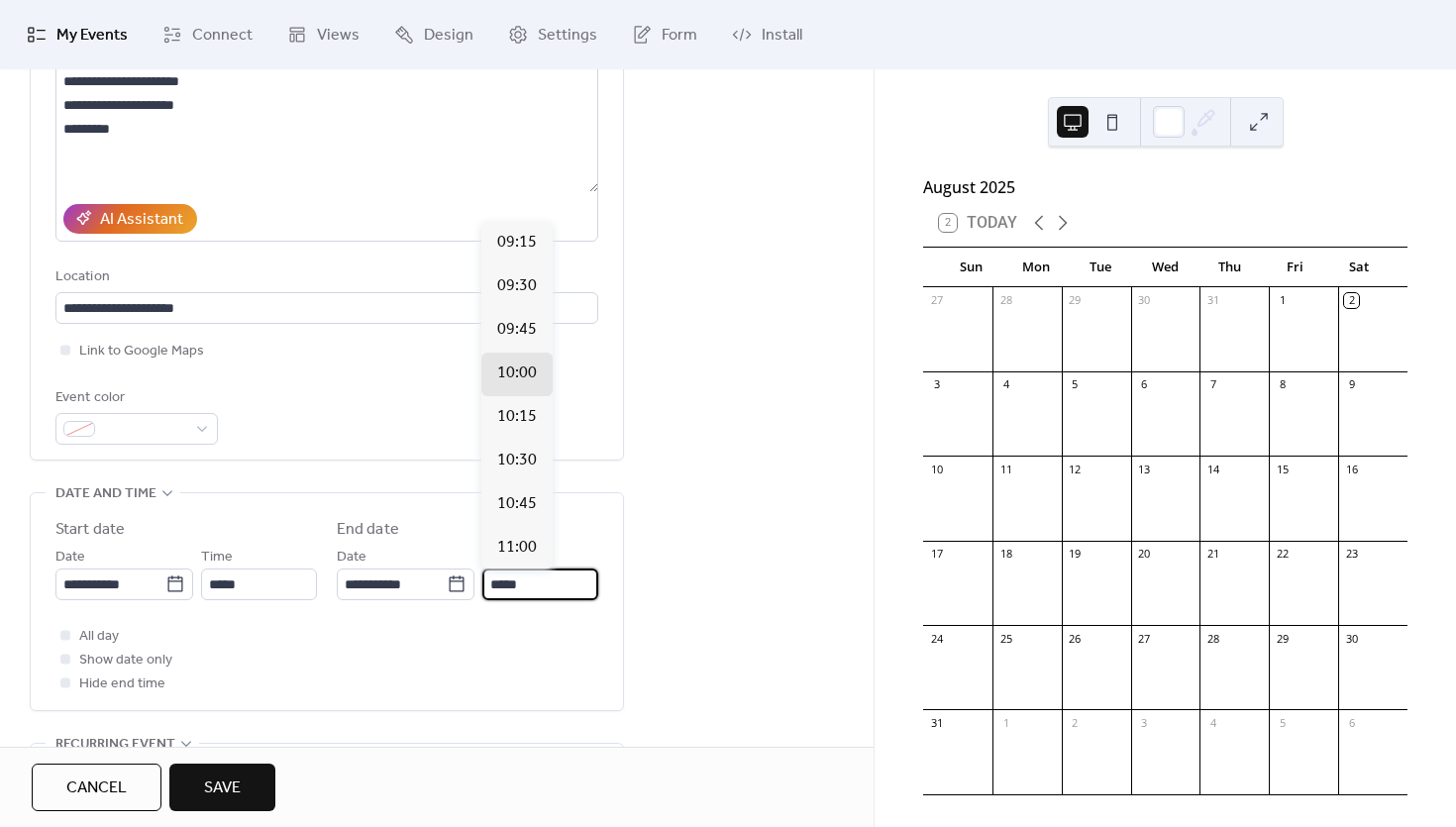 click on "*****" at bounding box center [540, 584] 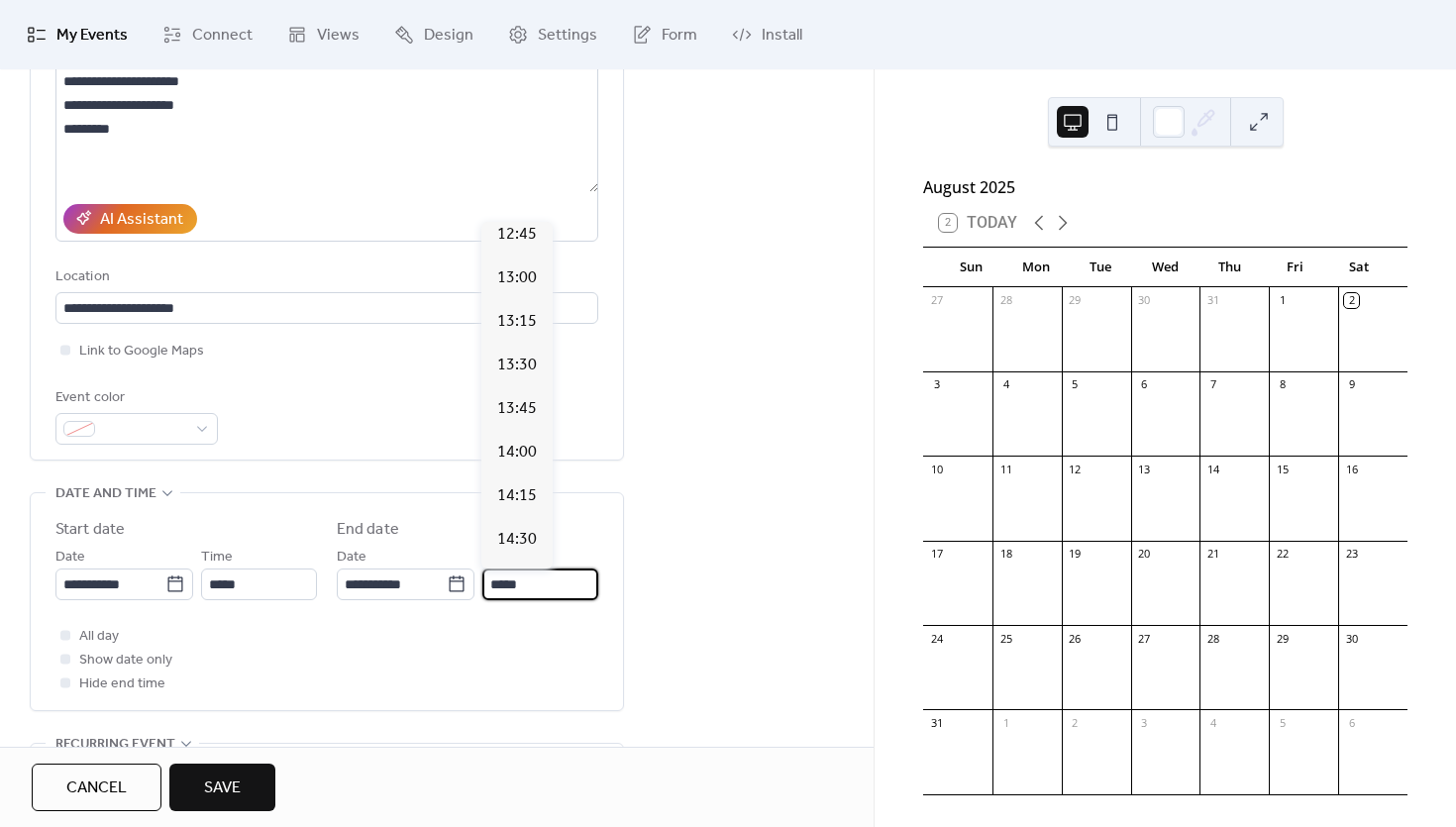 scroll, scrollTop: 631, scrollLeft: 0, axis: vertical 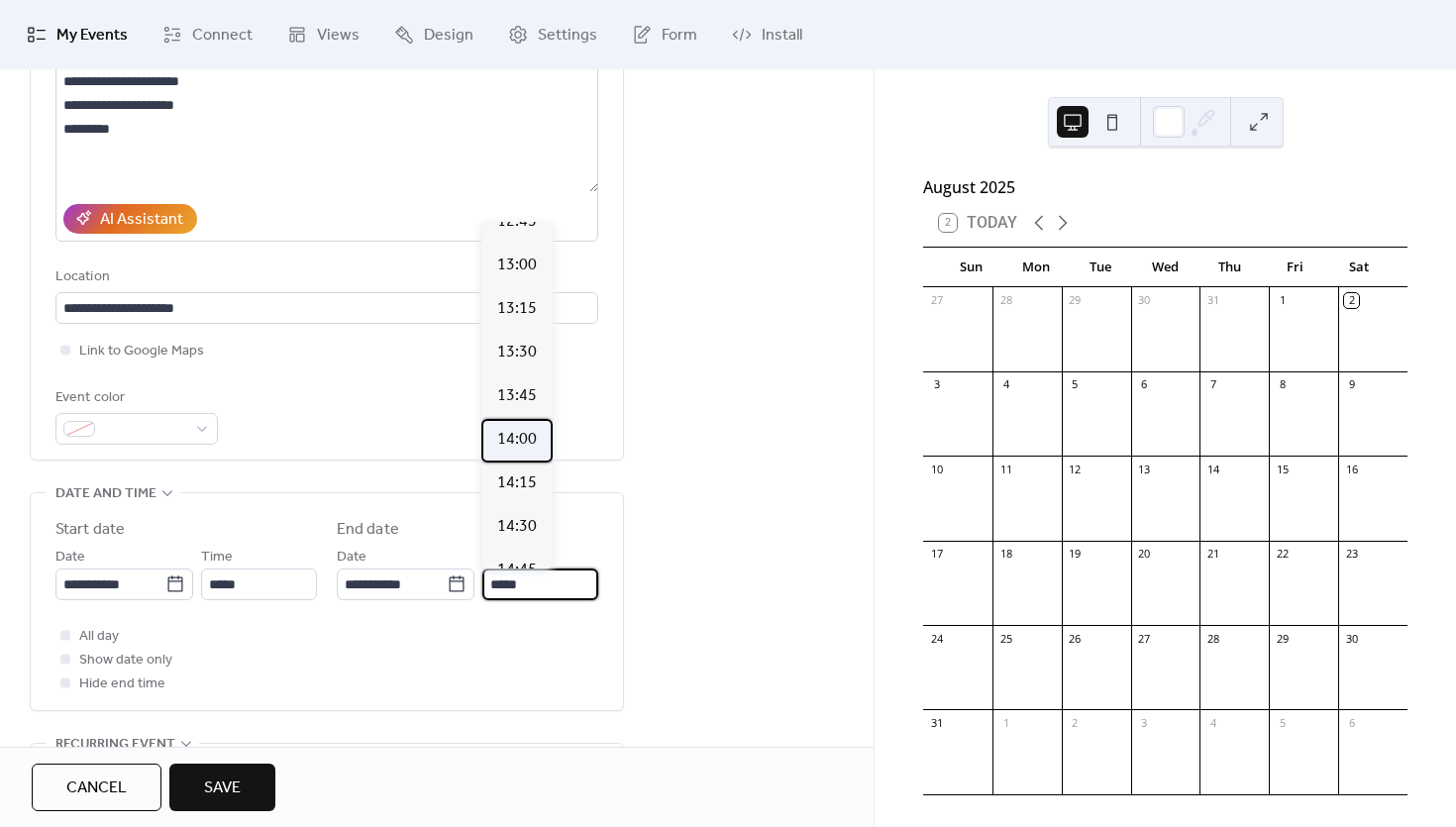 click on "14:00" at bounding box center (517, 440) 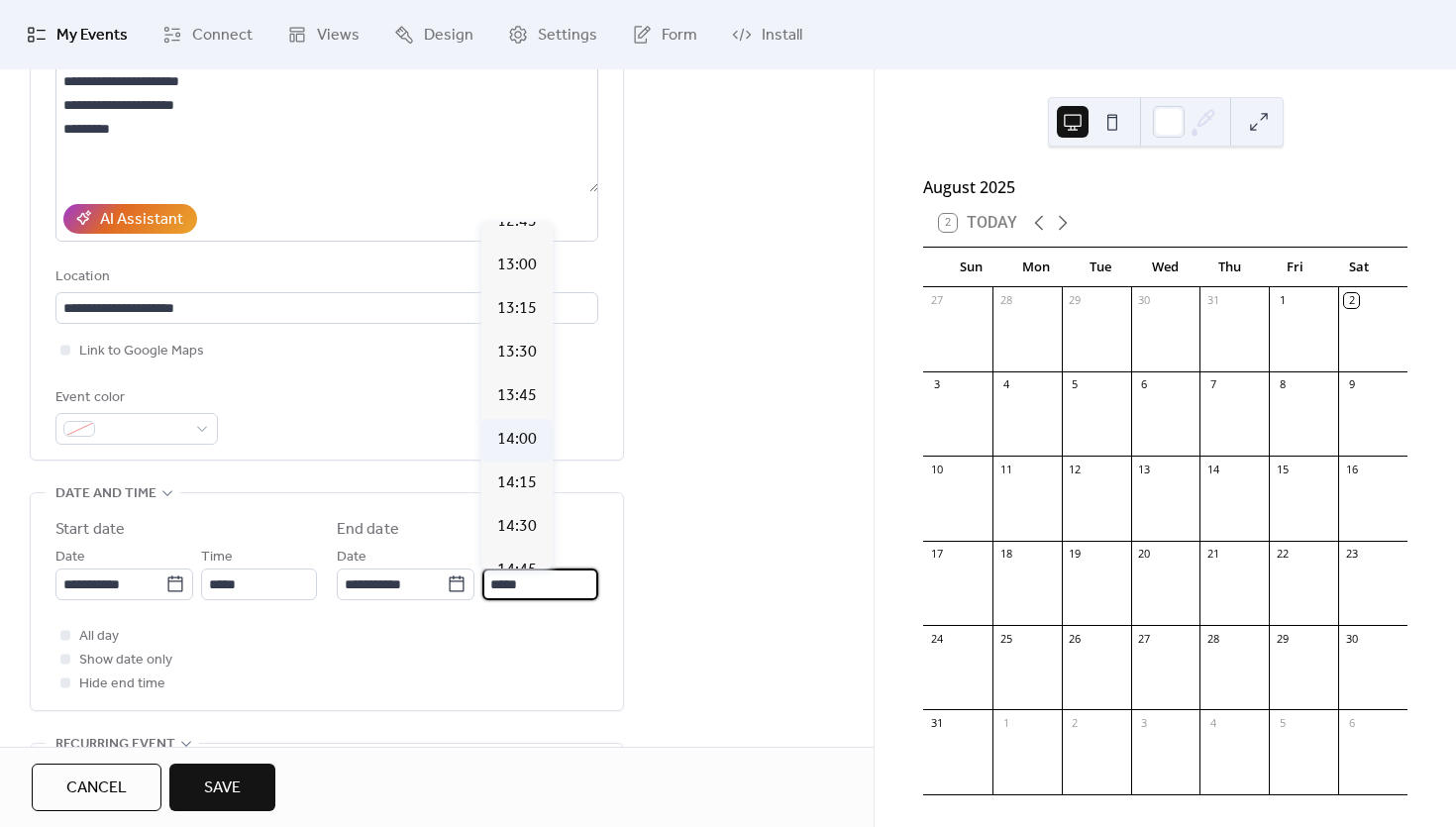 type on "*****" 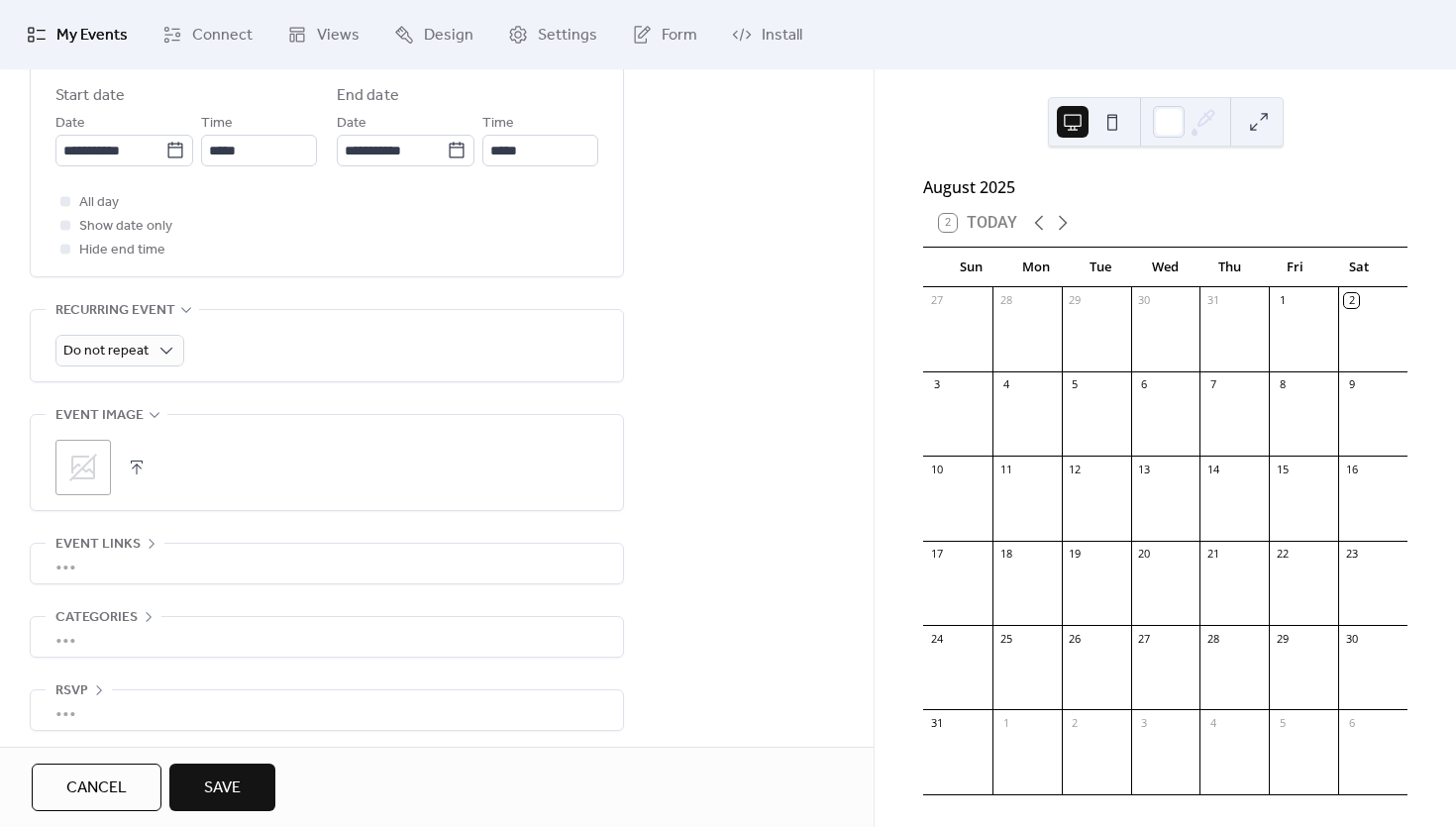scroll, scrollTop: 699, scrollLeft: 0, axis: vertical 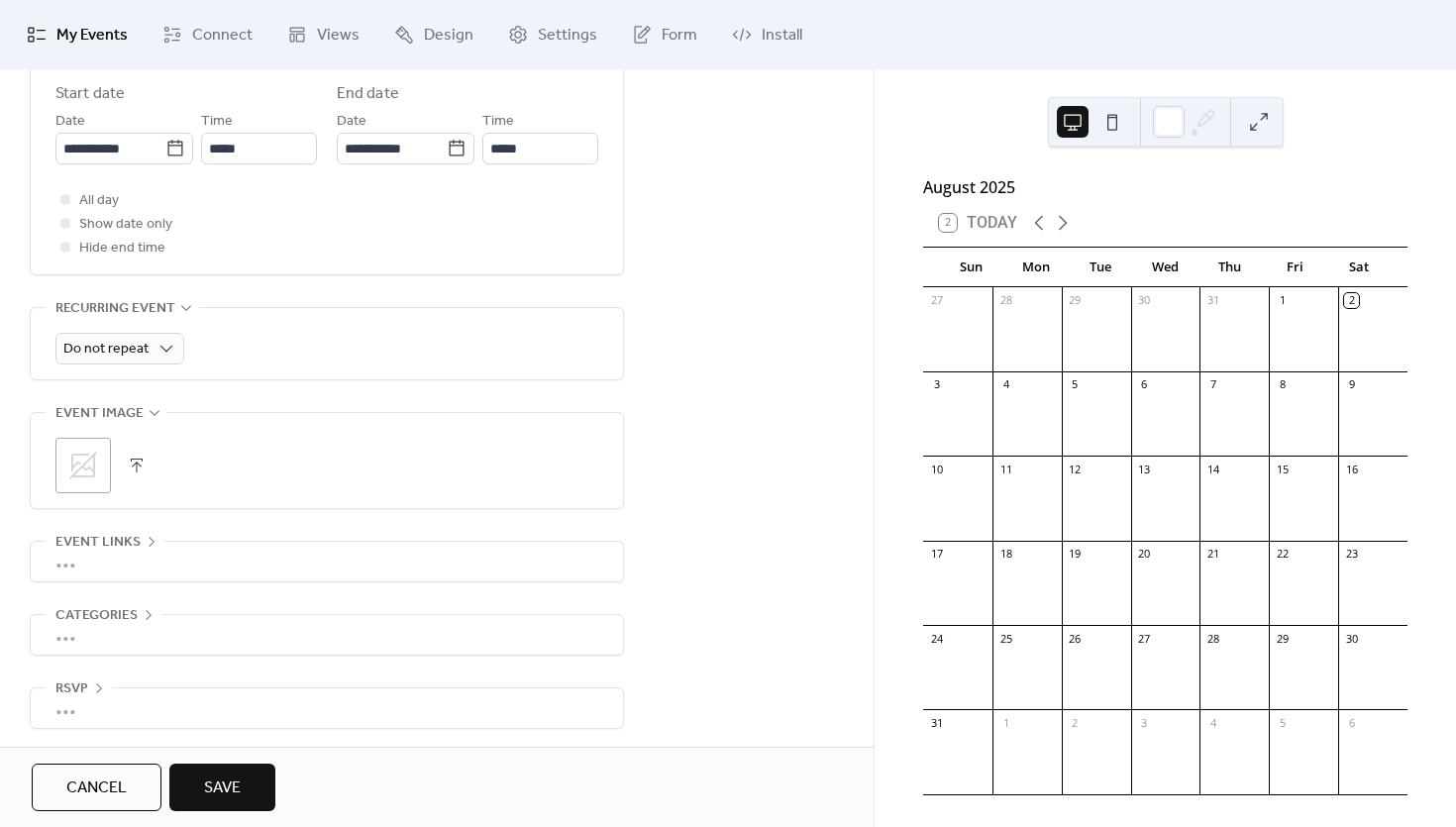 click at bounding box center (137, 465) 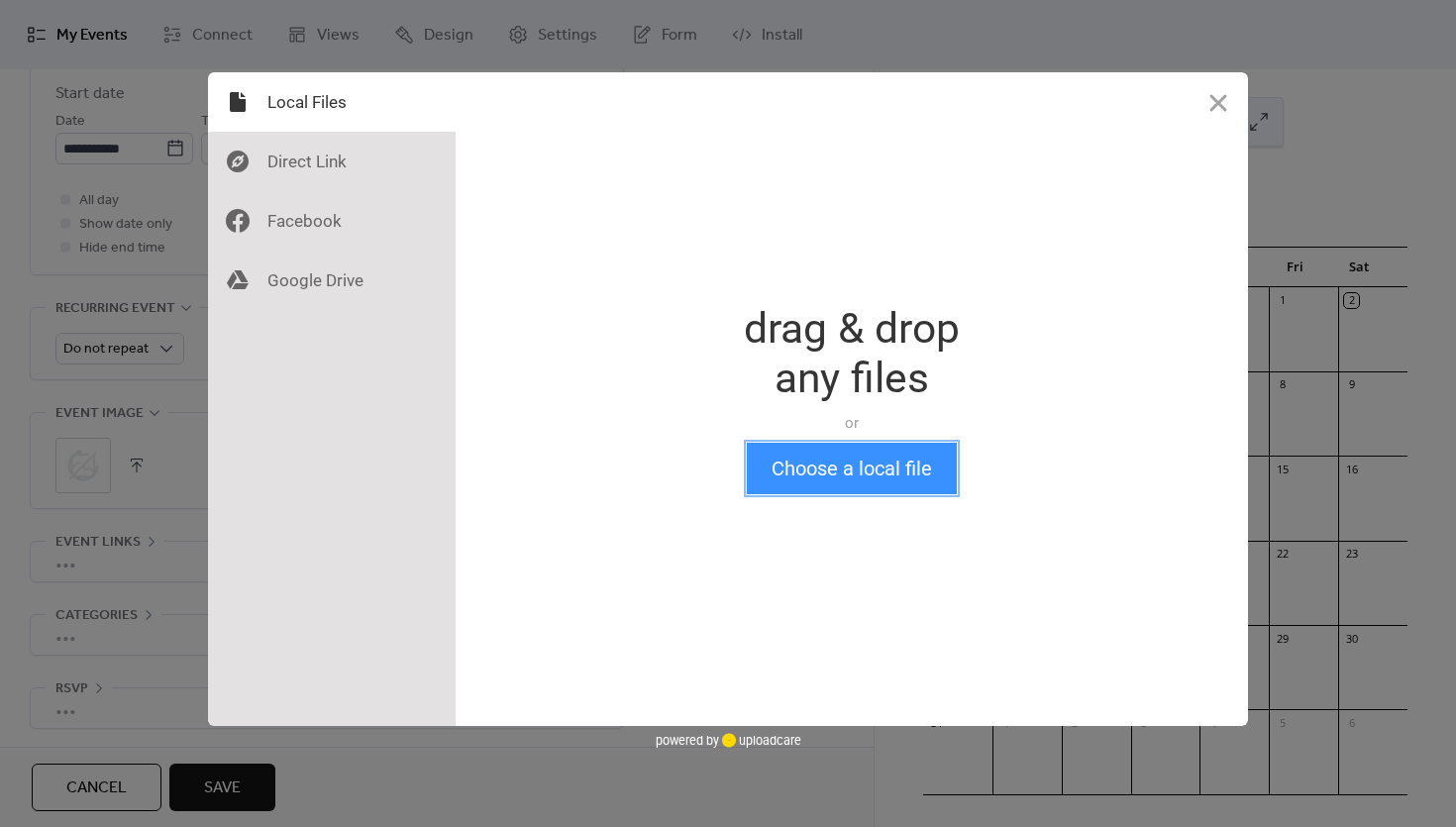 click on "Choose a local file" at bounding box center (852, 468) 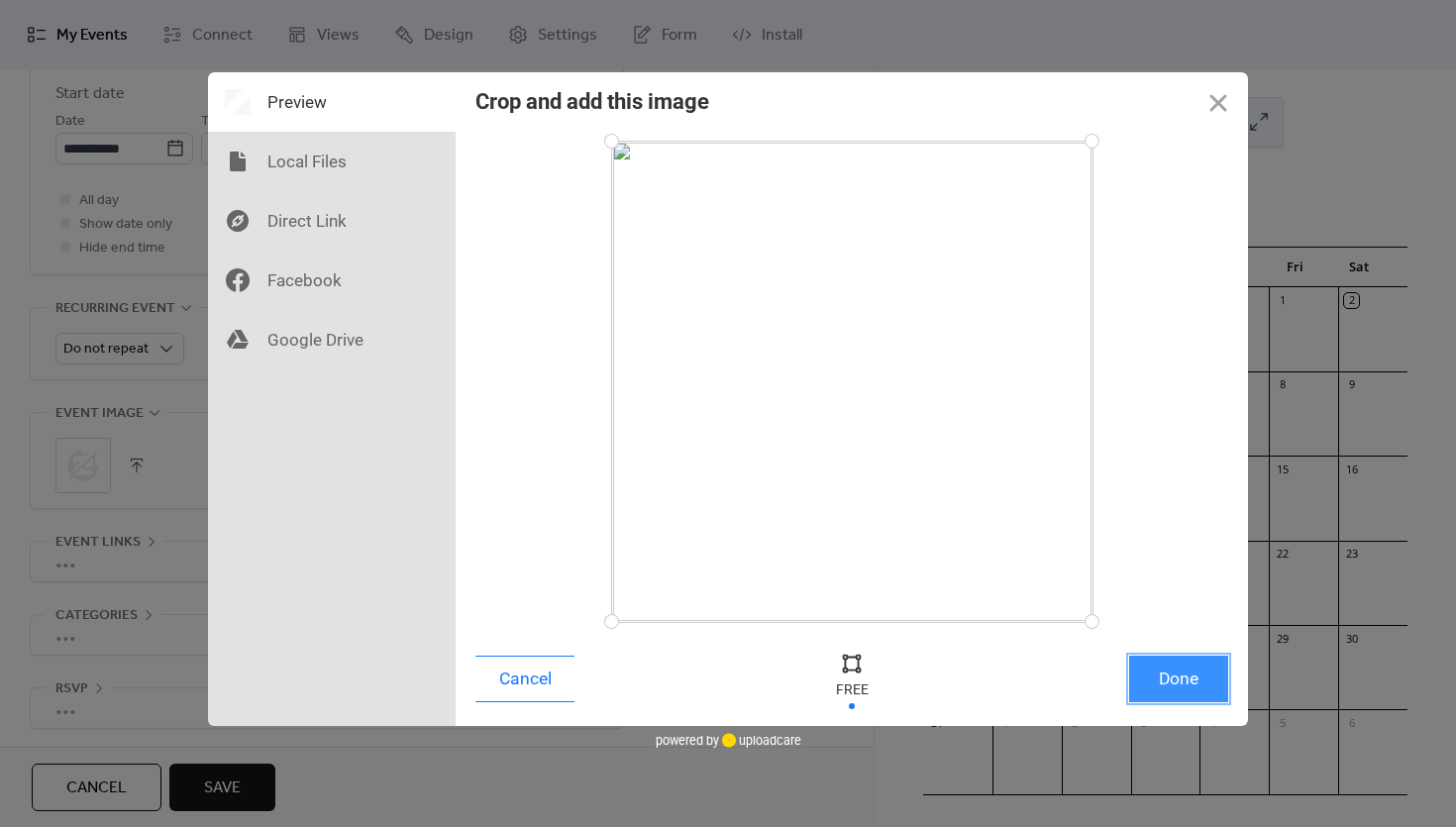 click on "Done" at bounding box center (1179, 678) 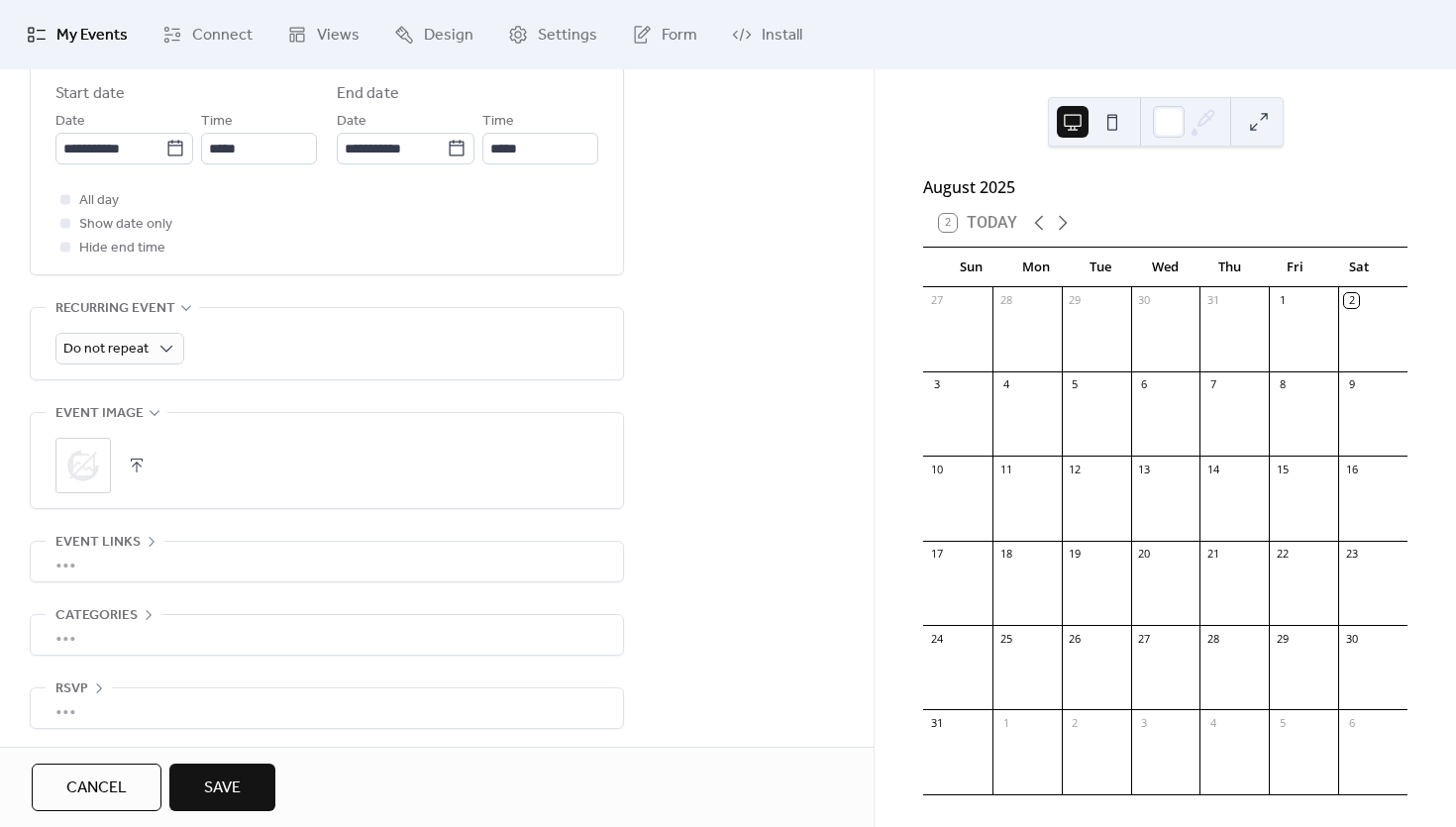 click on "•••" at bounding box center [327, 562] 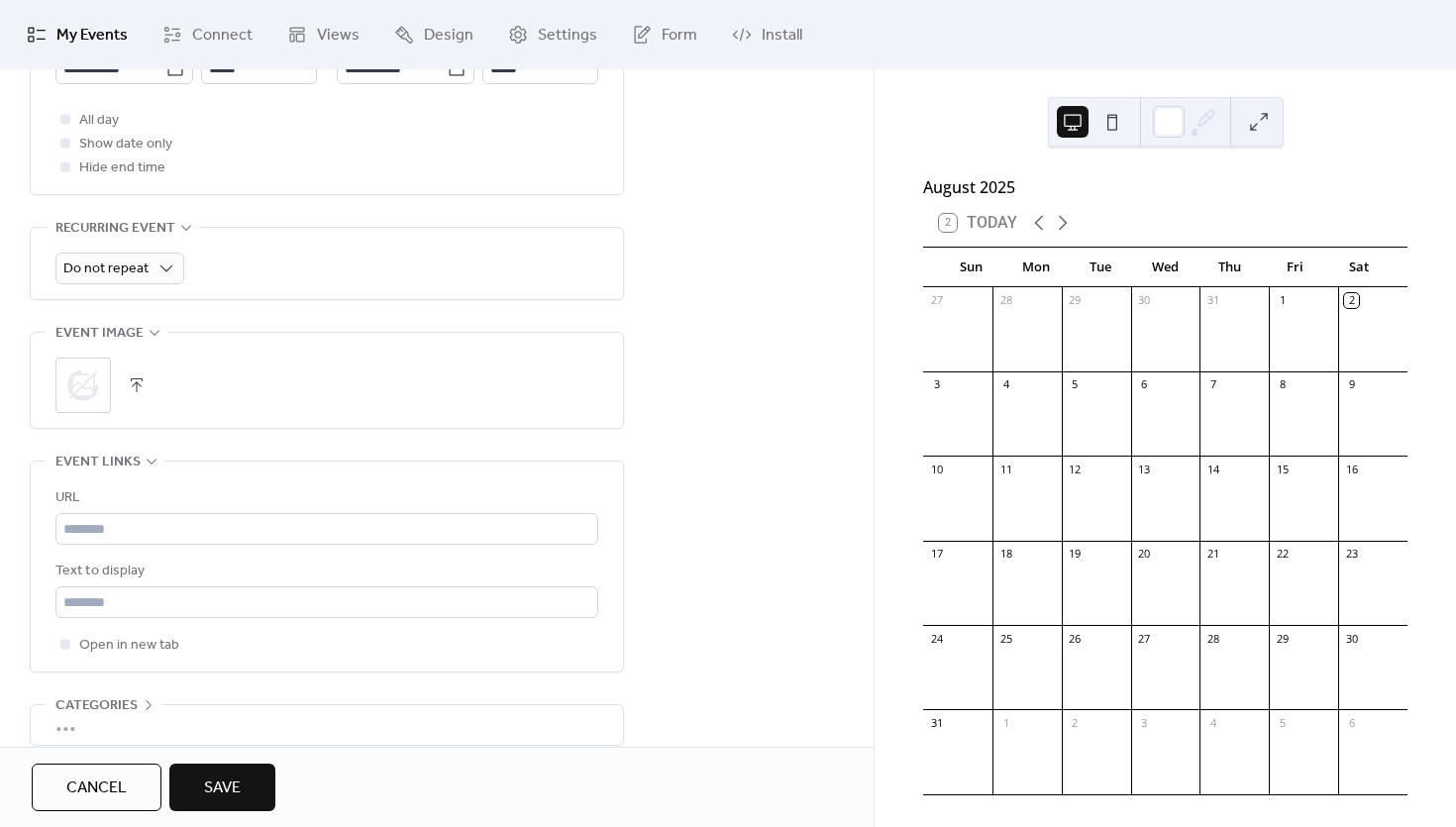 scroll, scrollTop: 876, scrollLeft: 0, axis: vertical 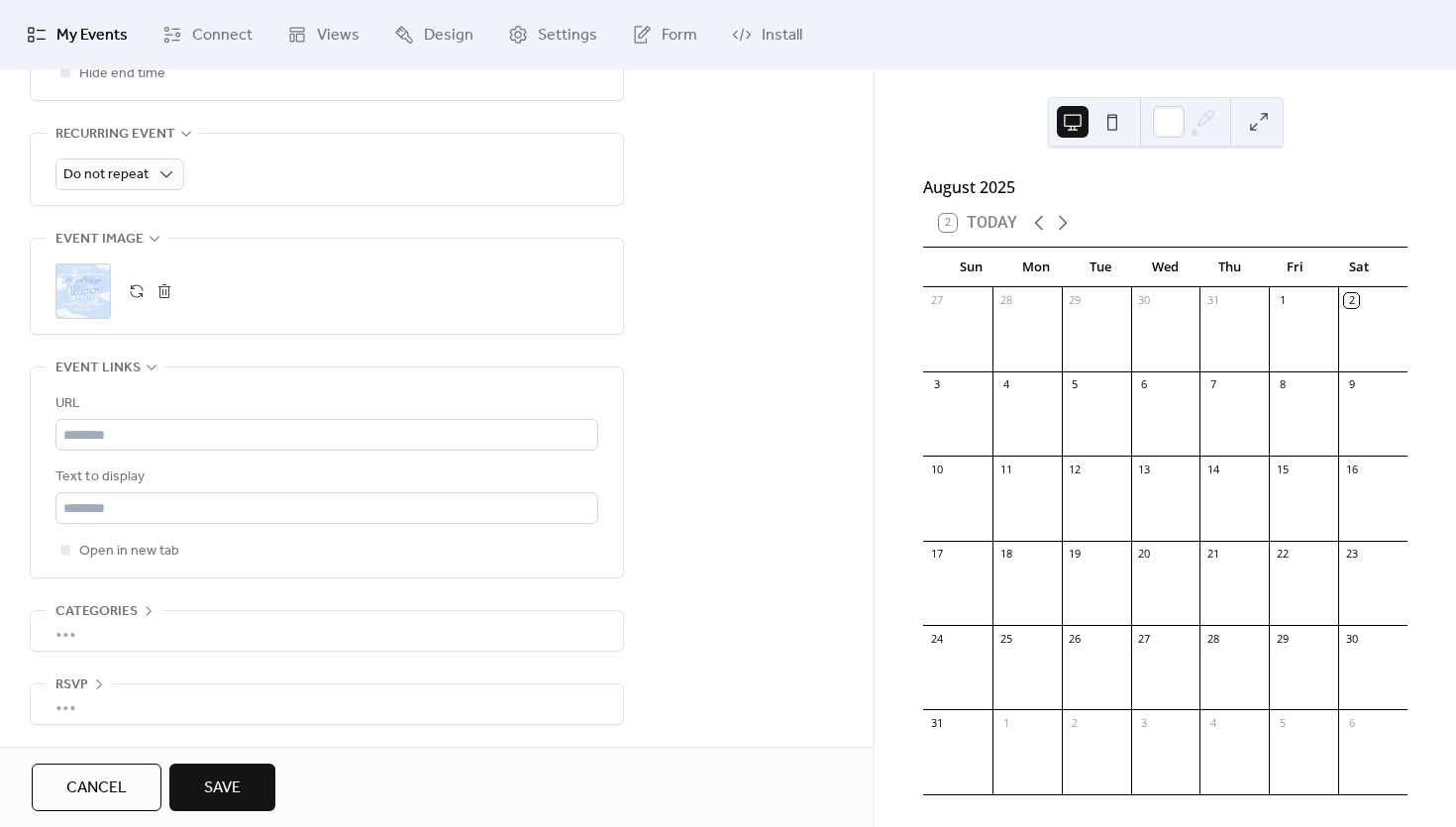 click on "•••" at bounding box center [327, 631] 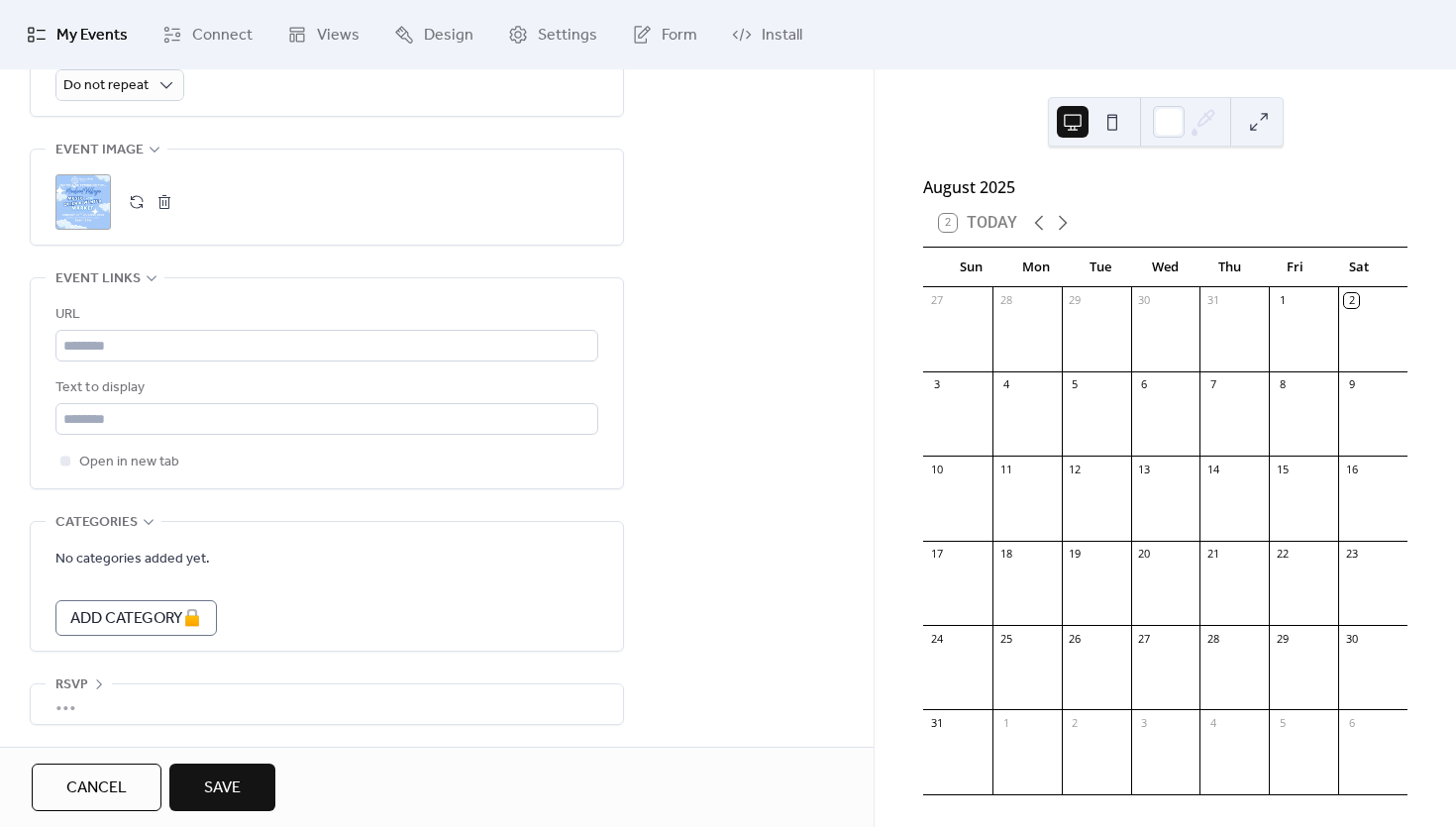 click on "•••" at bounding box center [327, 704] 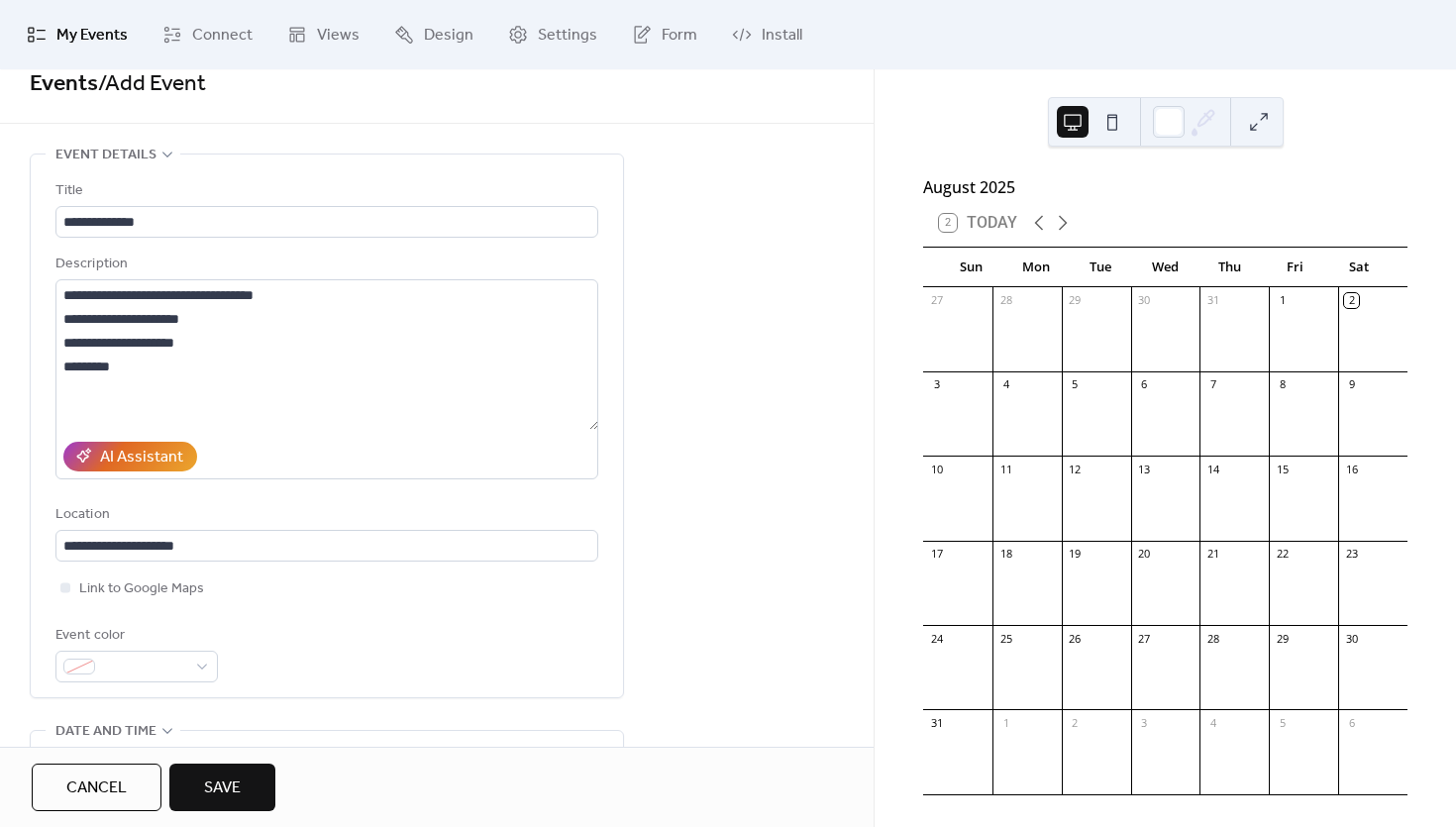 scroll, scrollTop: 0, scrollLeft: 0, axis: both 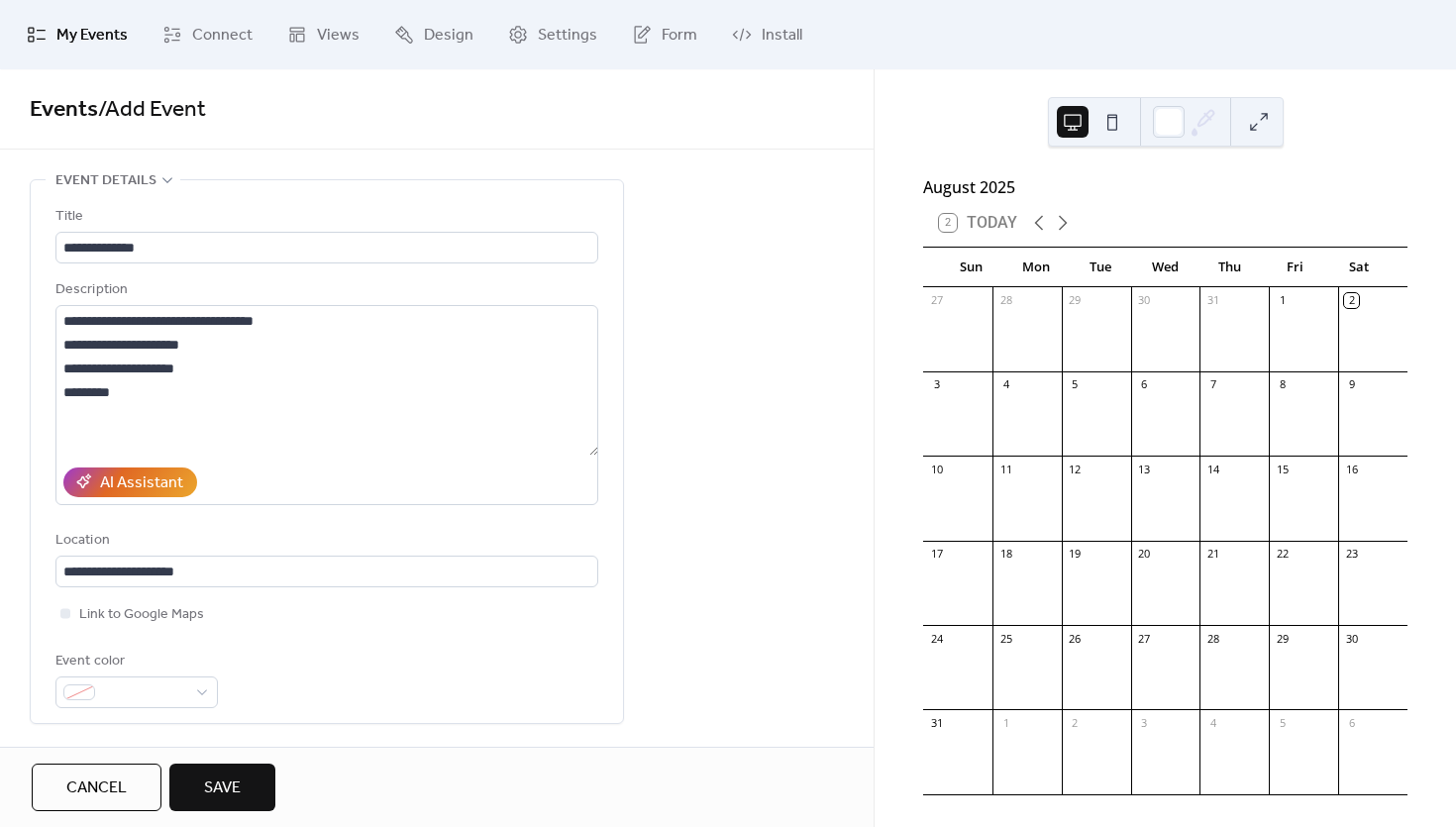 click on "Save" at bounding box center [222, 788] 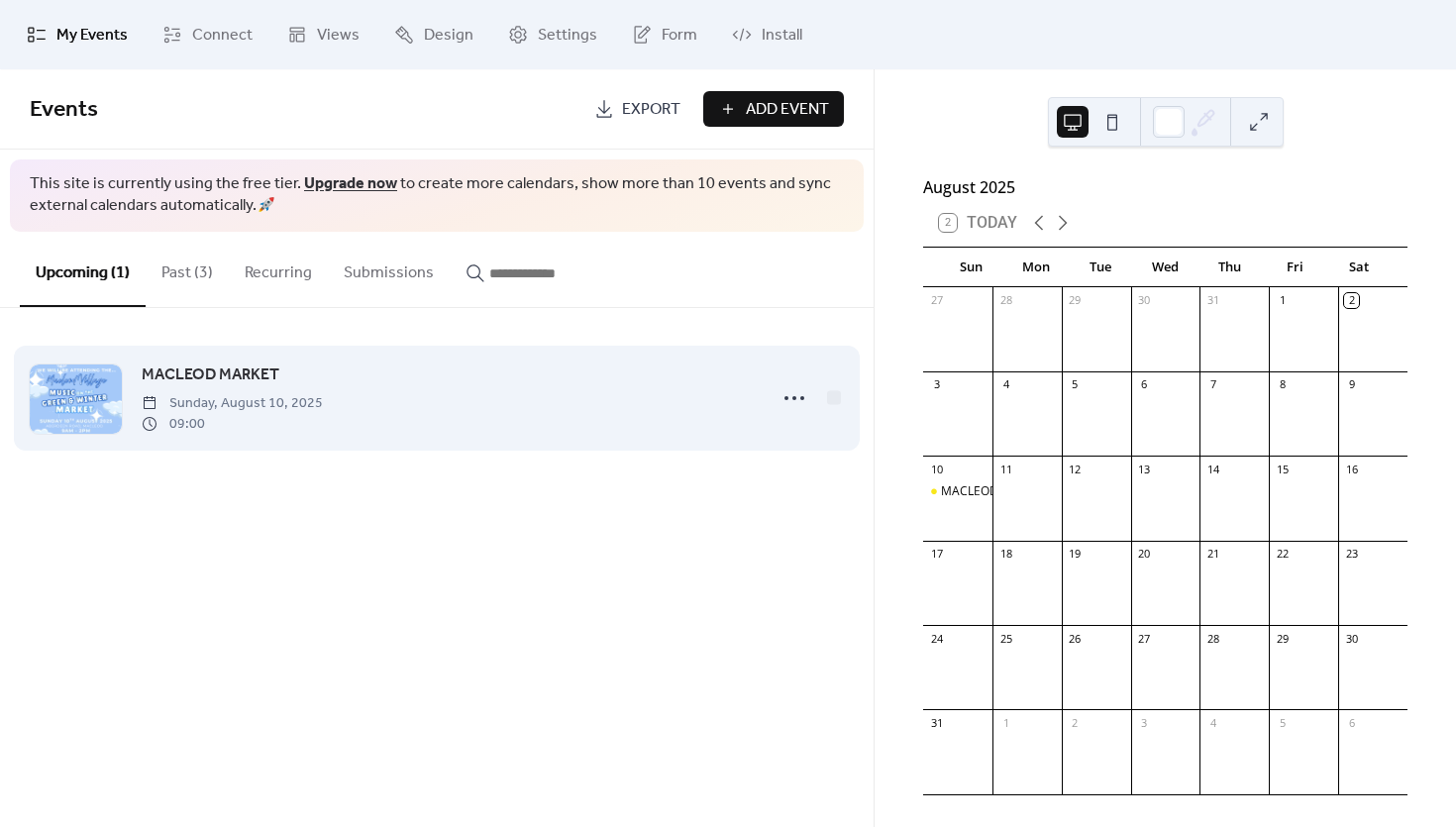 click on "Sunday, August 10, 2025" at bounding box center (232, 403) 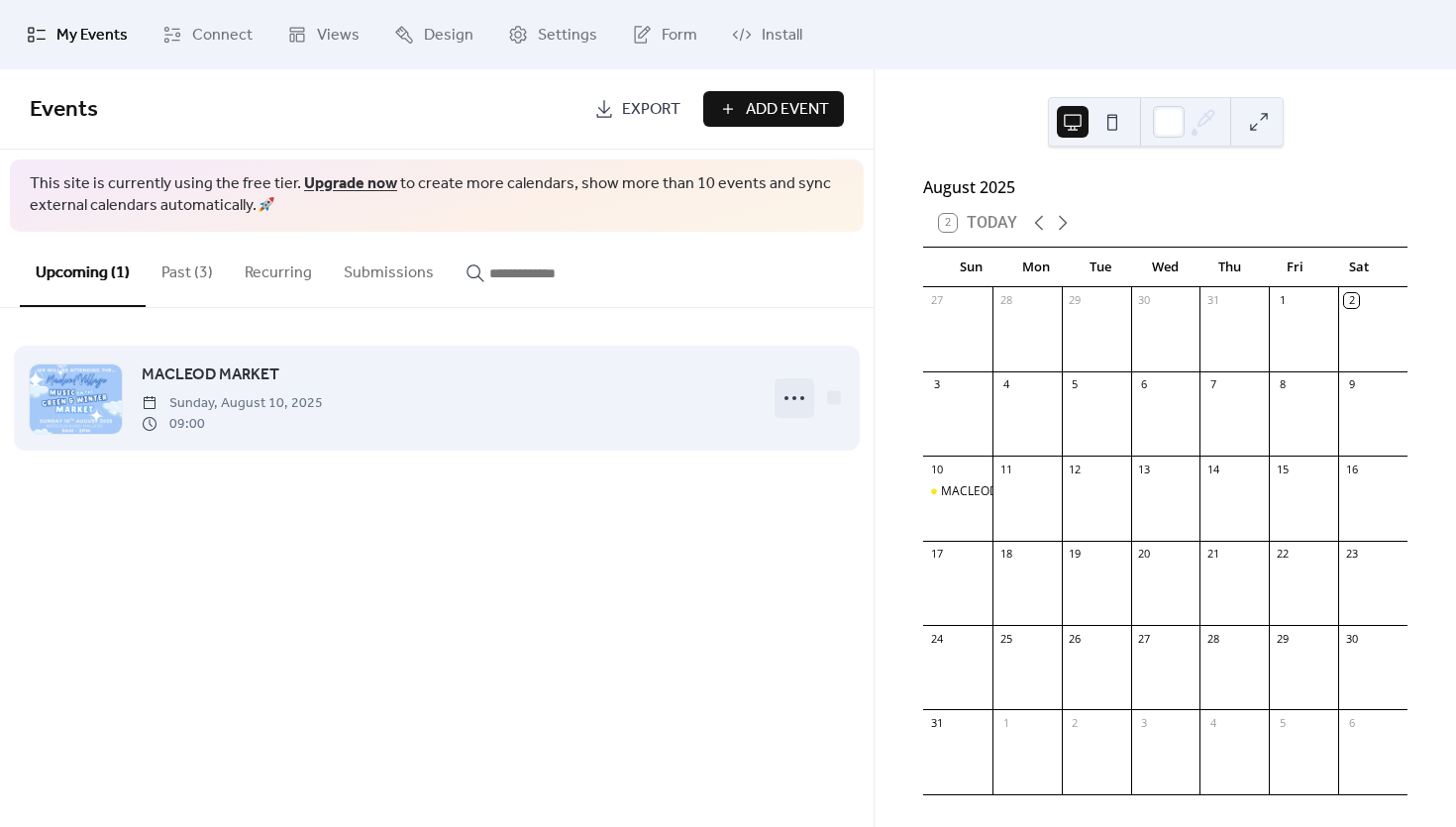 click 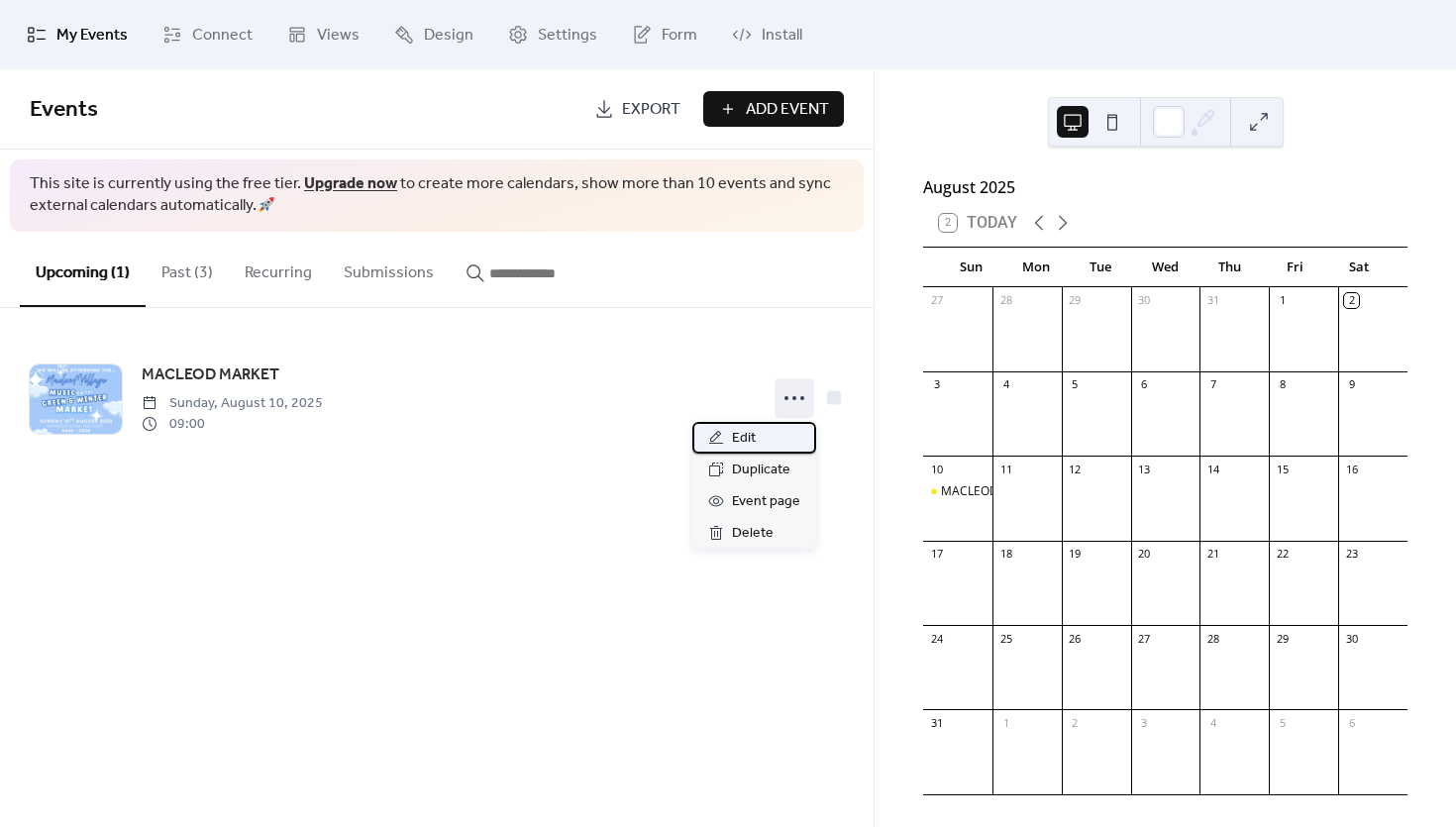 click on "Edit" at bounding box center (754, 438) 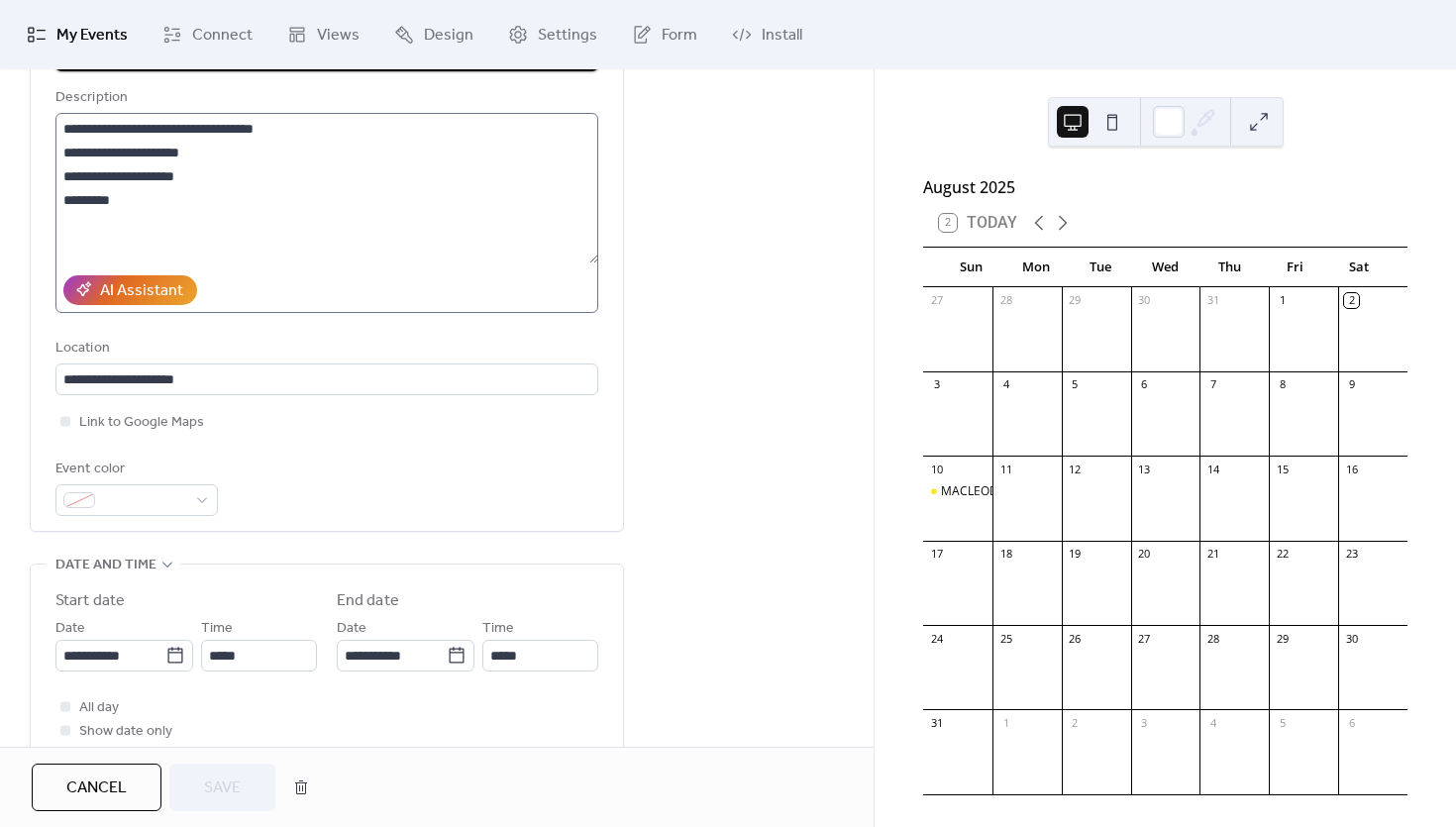 scroll, scrollTop: 208, scrollLeft: 0, axis: vertical 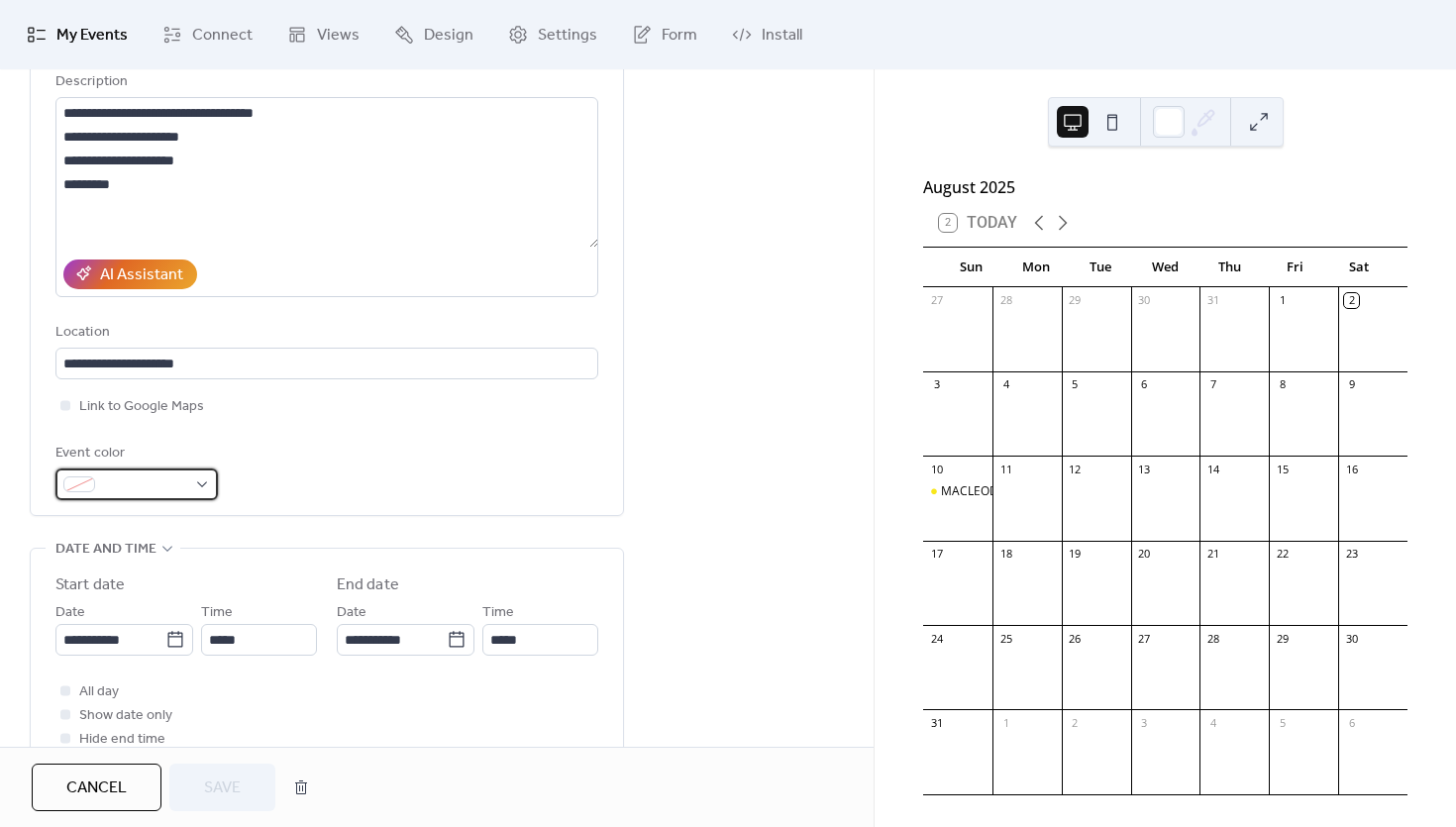 click at bounding box center (137, 484) 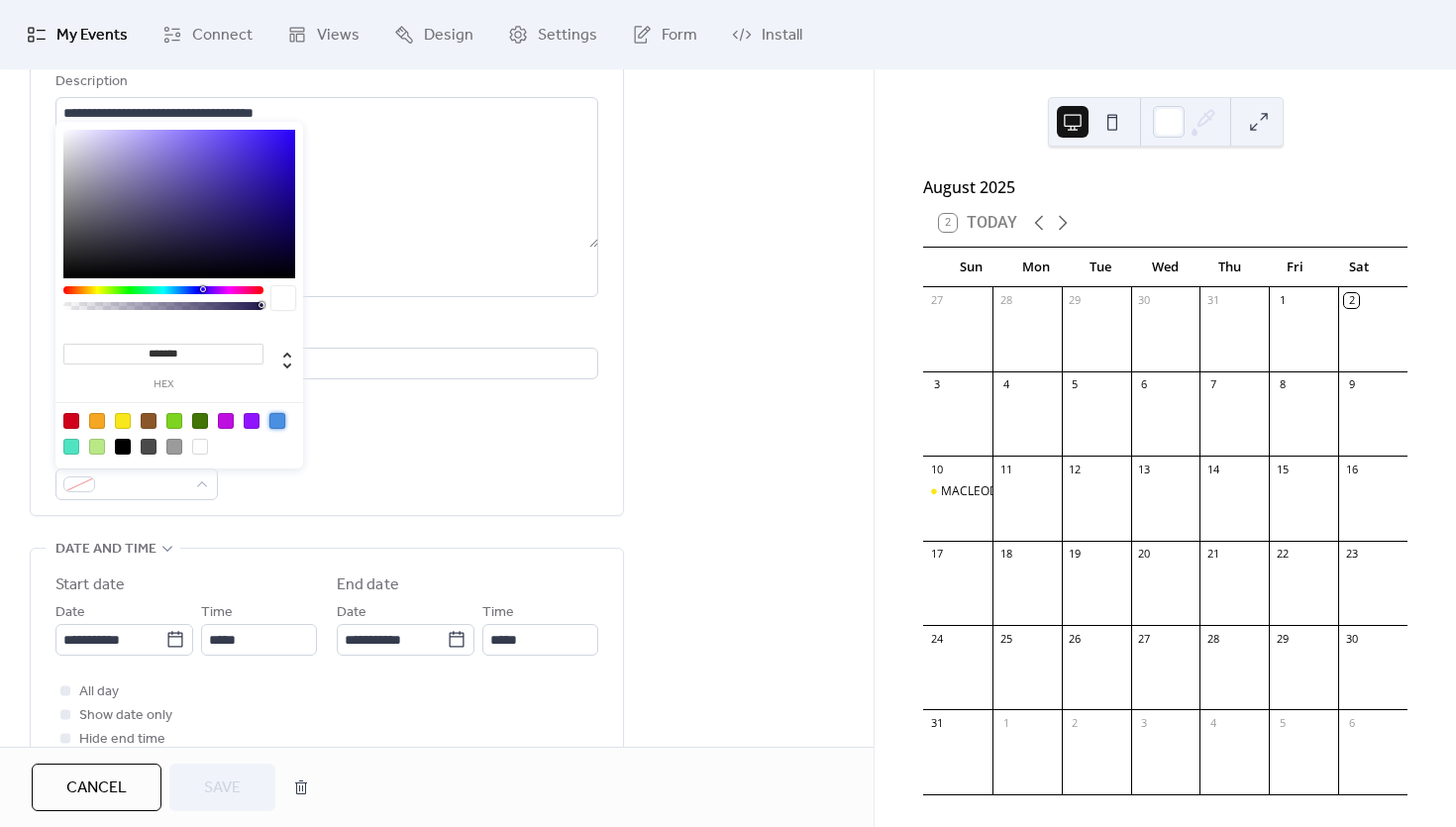 click at bounding box center (277, 421) 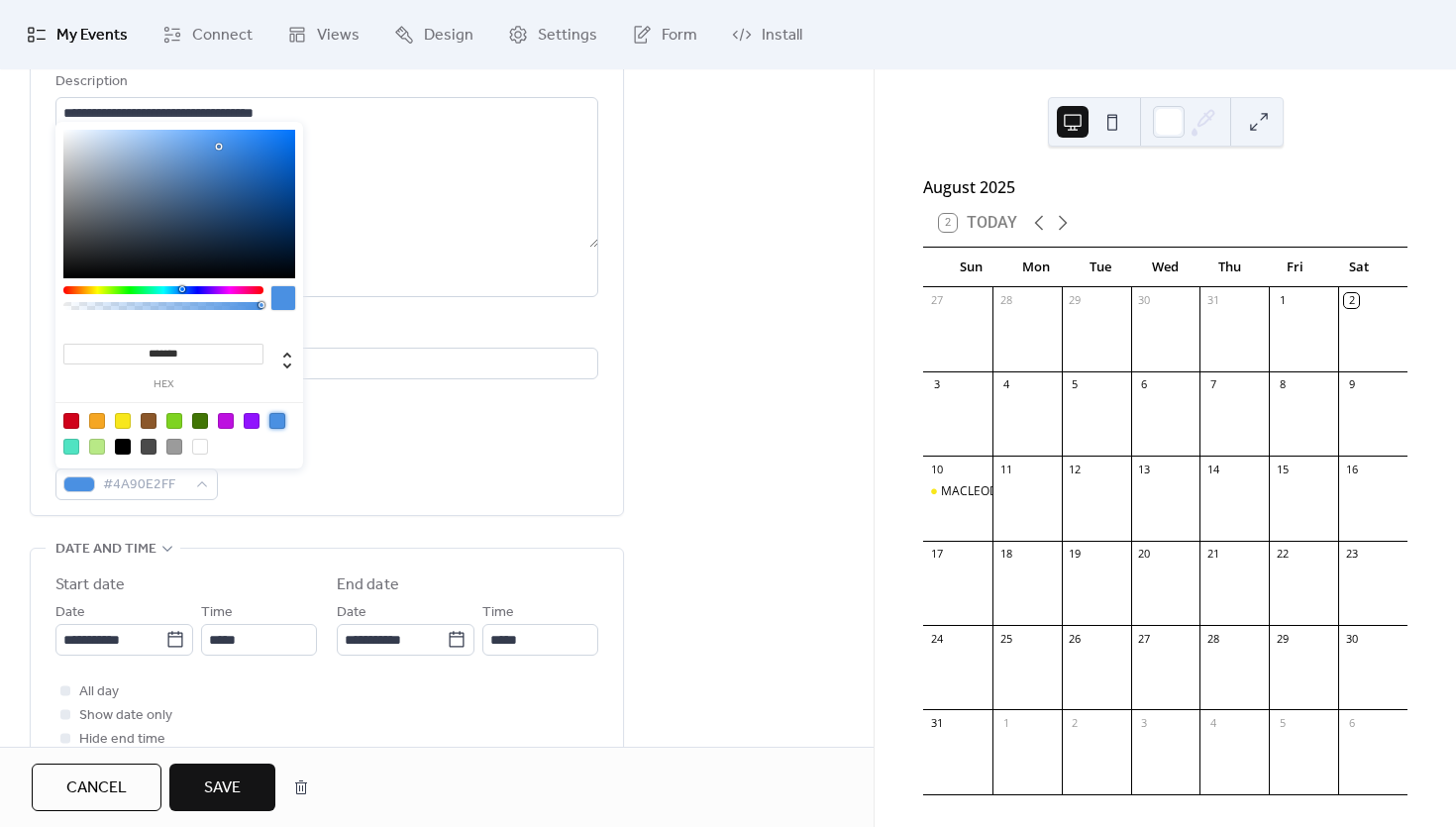click on "Save" at bounding box center (222, 788) 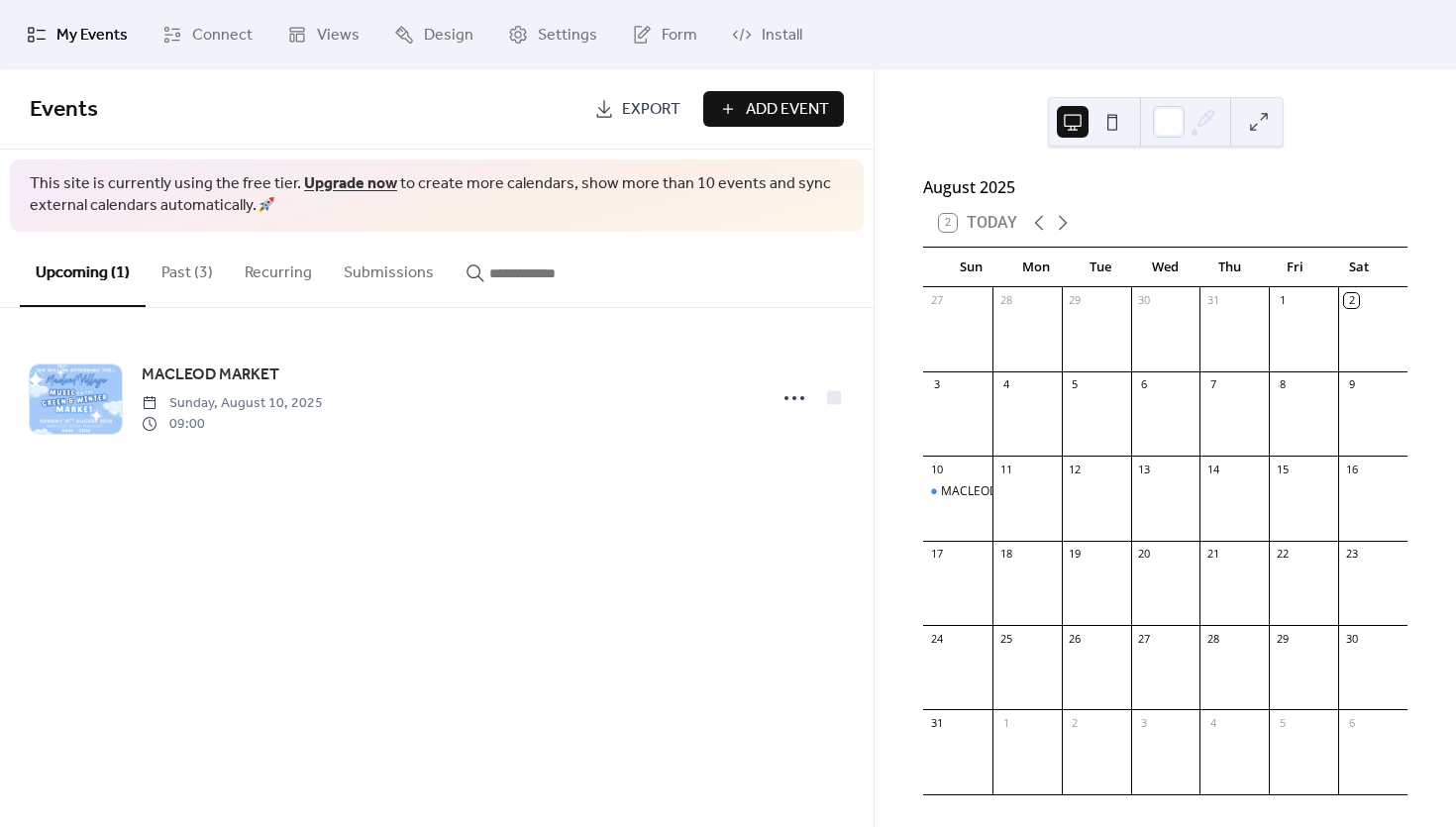 click on "Past (3)" at bounding box center [187, 268] 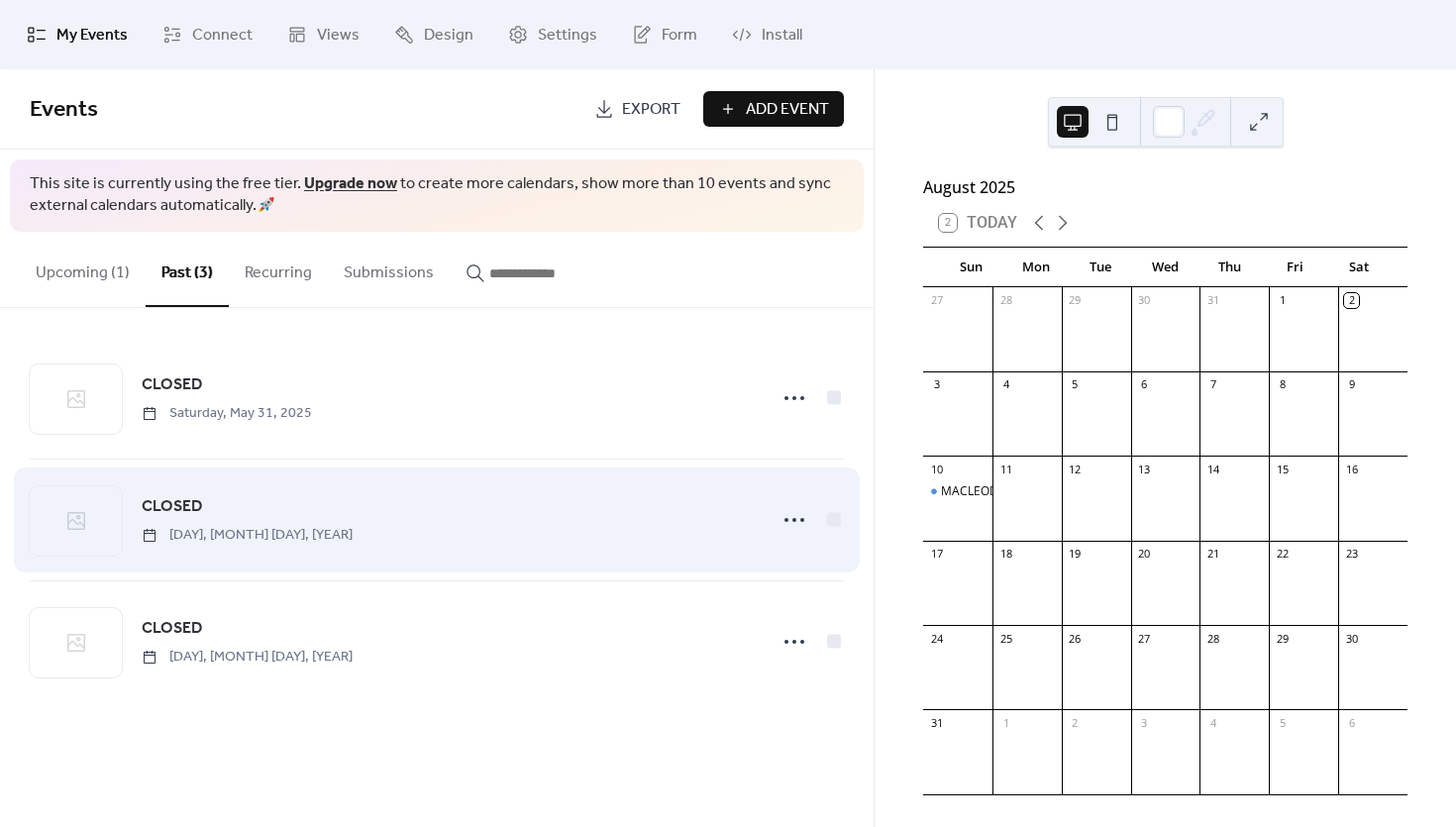 click on "CLOSED [DAY], [MONTH] [DAY], [YEAR]" at bounding box center [448, 519] 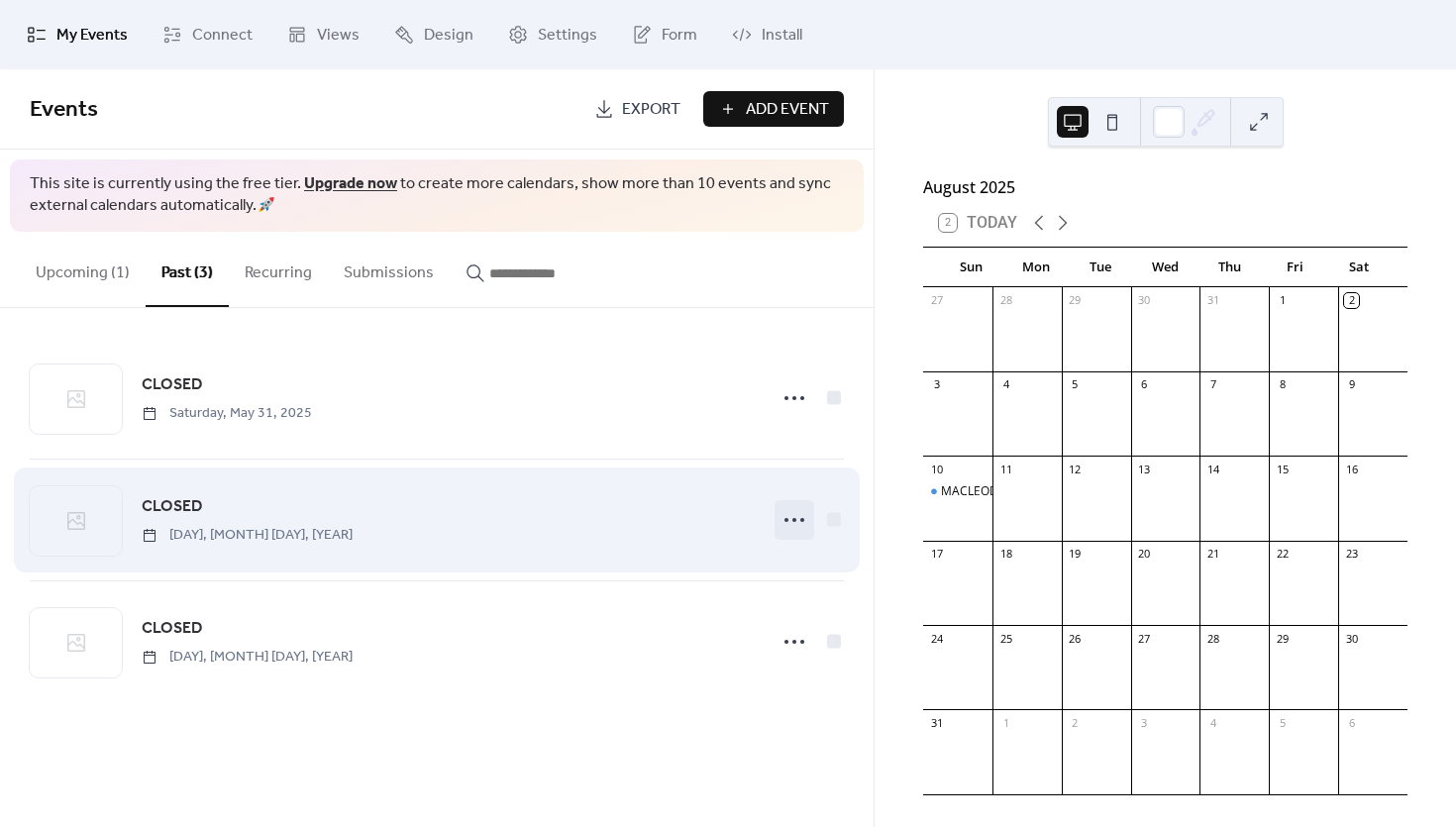 click 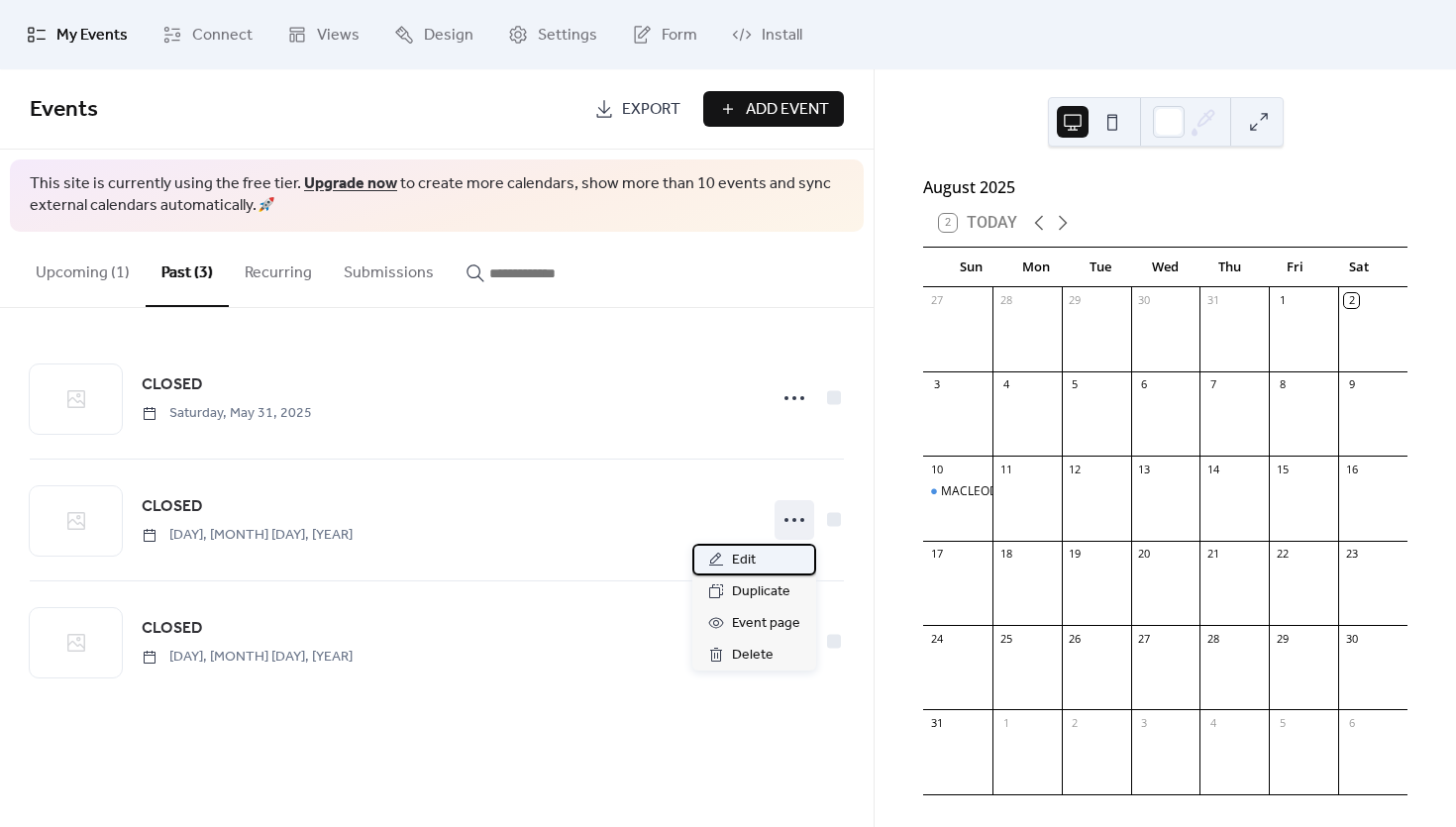 click on "Edit" at bounding box center (754, 560) 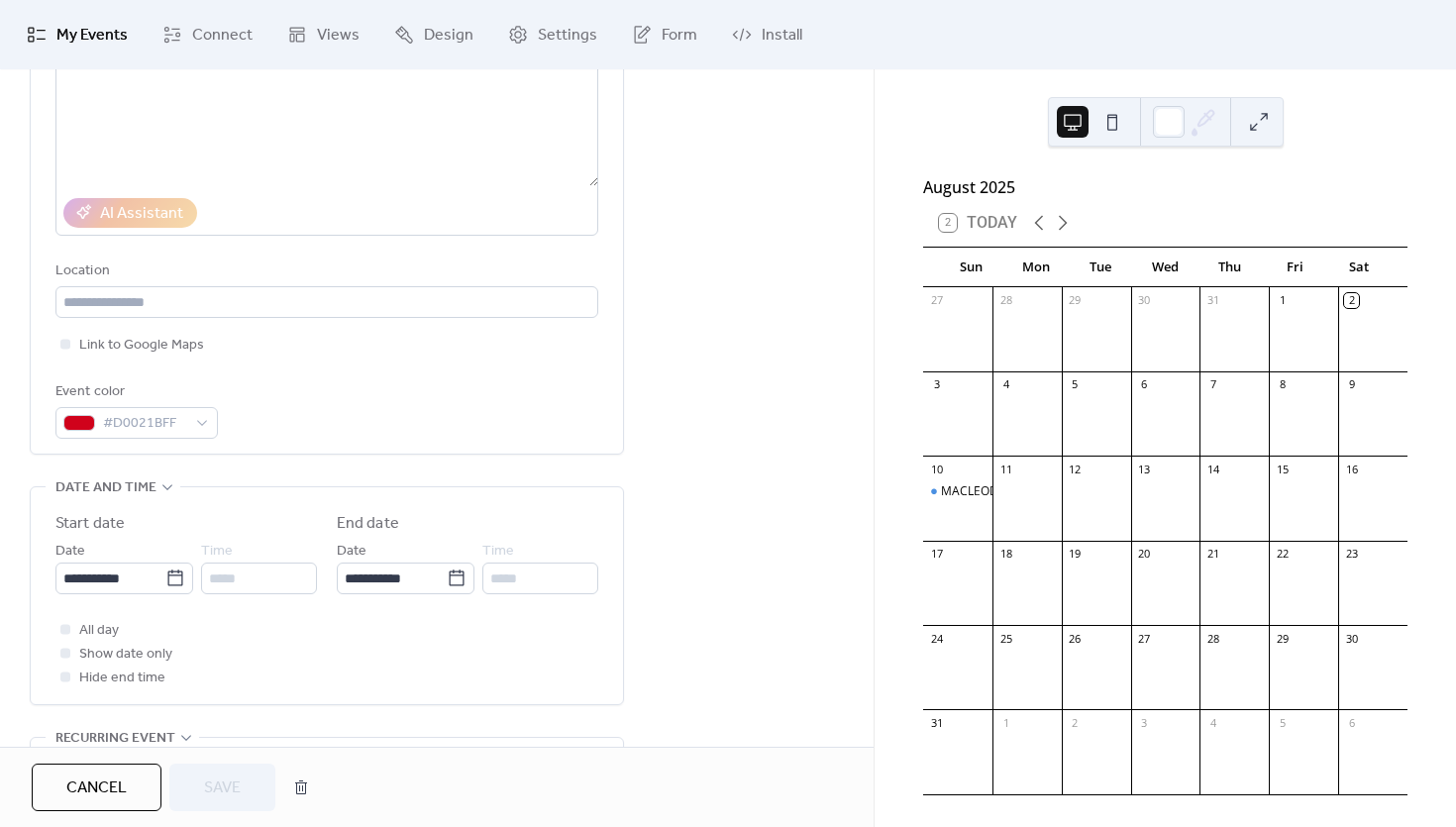 scroll, scrollTop: 271, scrollLeft: 0, axis: vertical 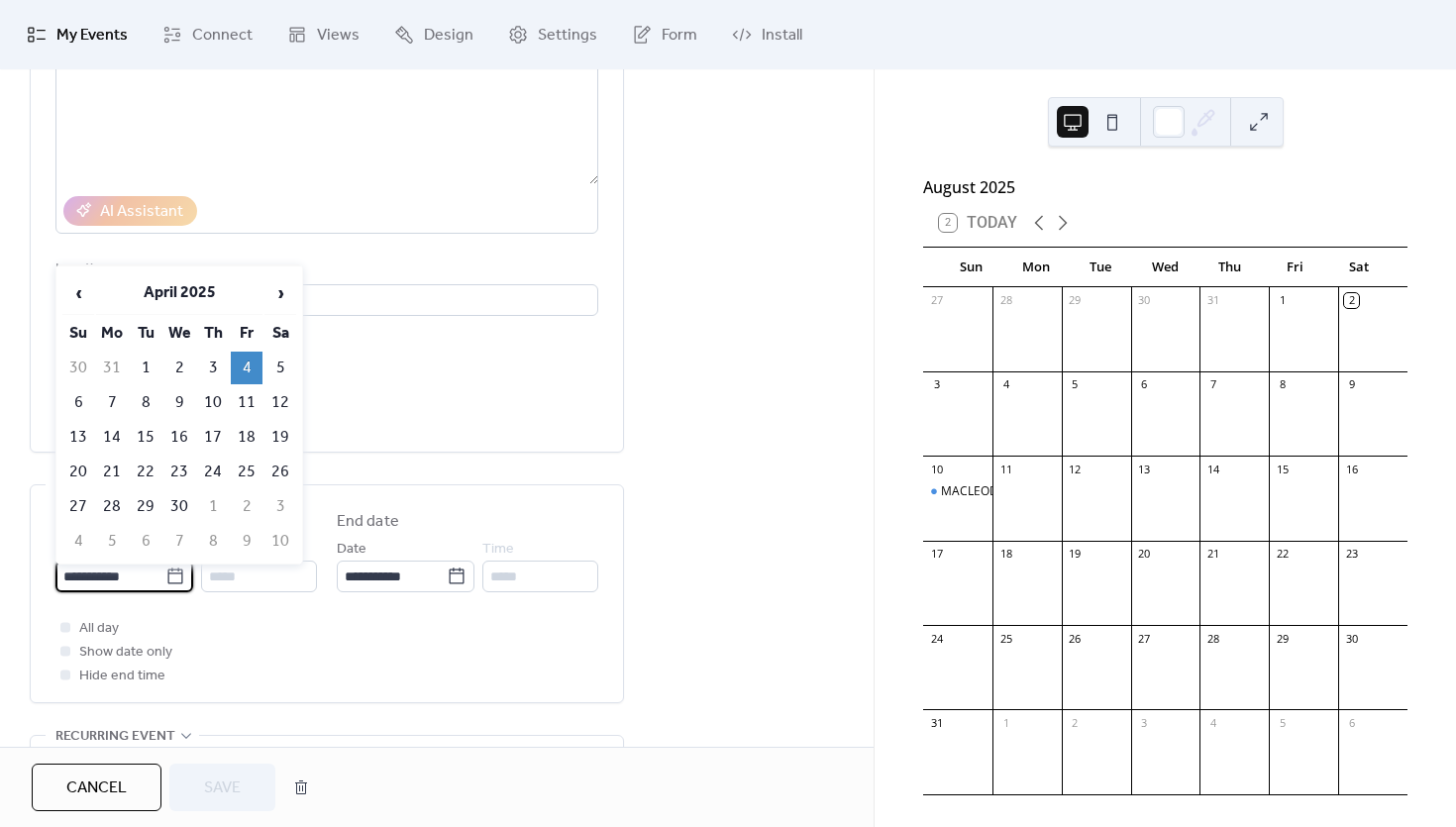 click on "**********" at bounding box center [110, 576] 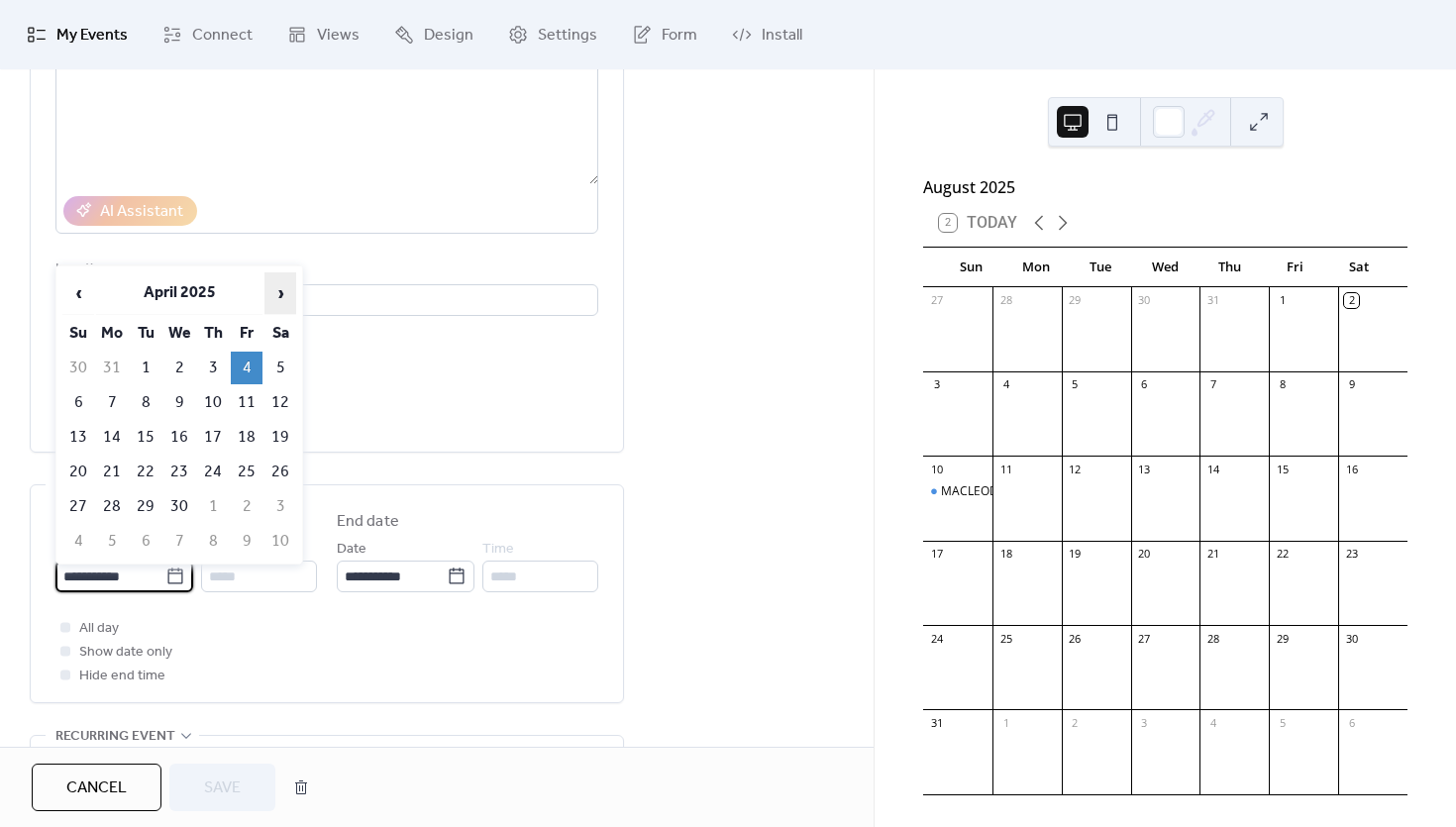 click on "›" at bounding box center [280, 293] 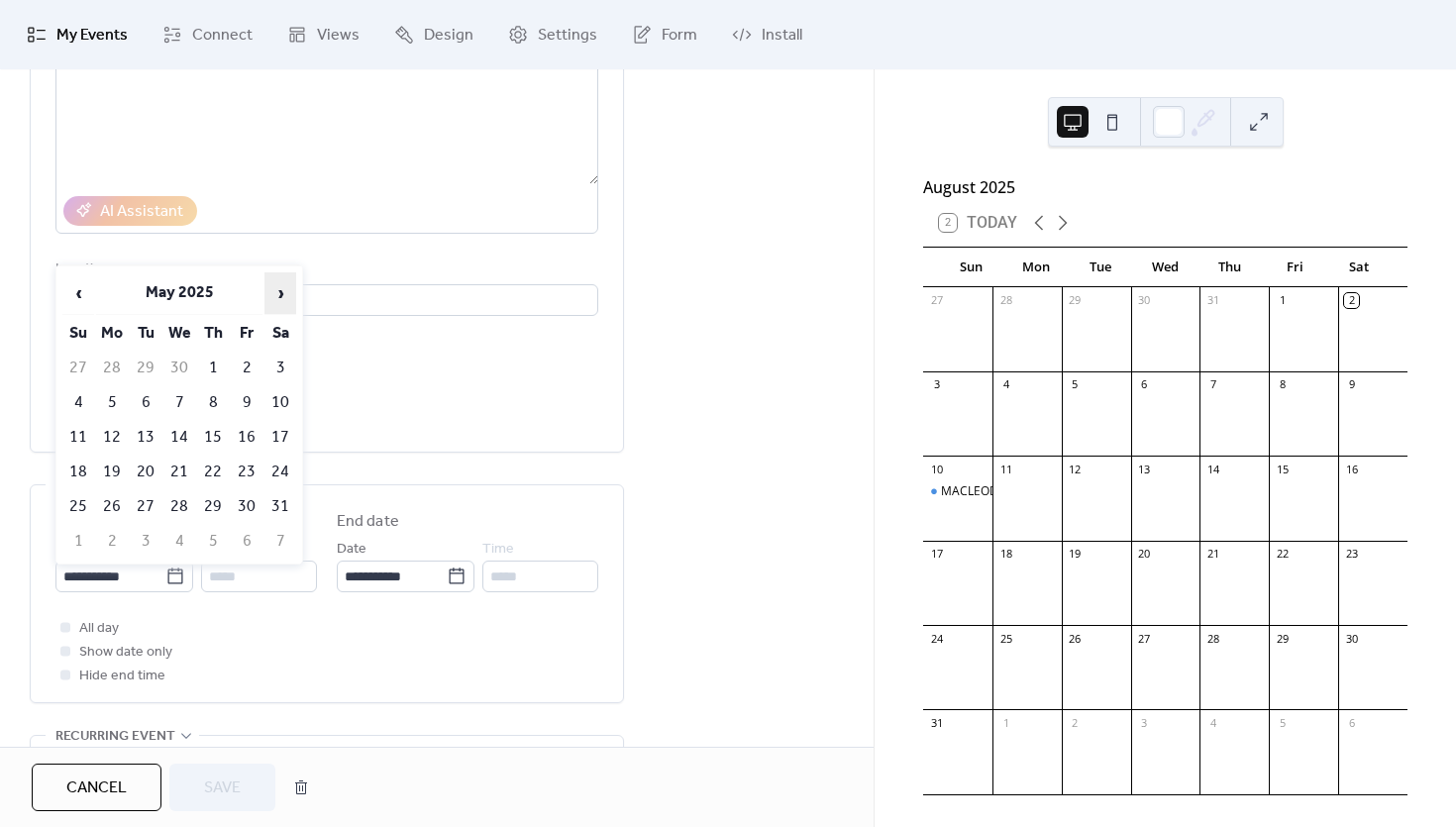 click on "›" at bounding box center (280, 293) 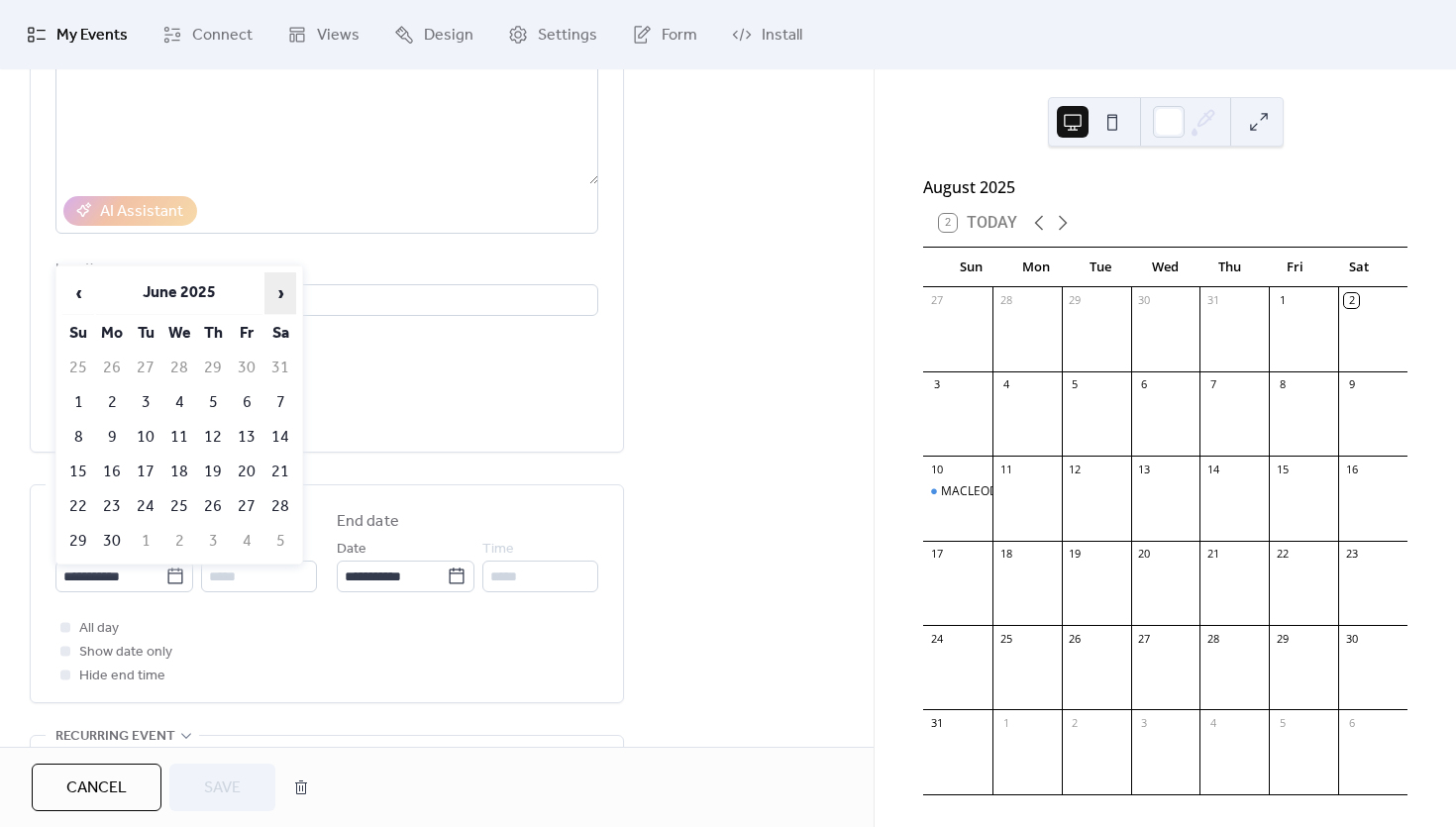 click on "›" at bounding box center (280, 293) 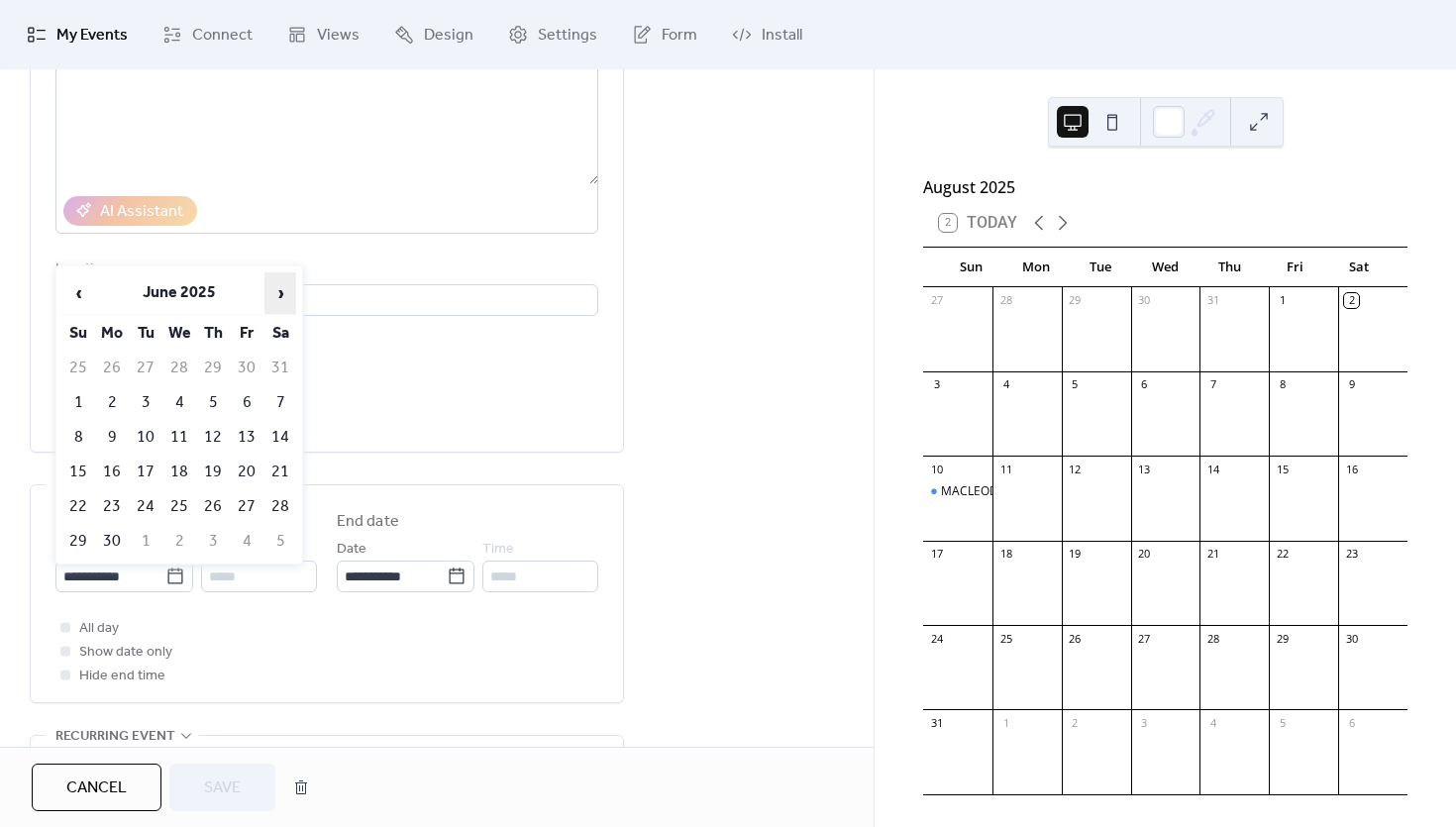 click on "›" at bounding box center (280, 293) 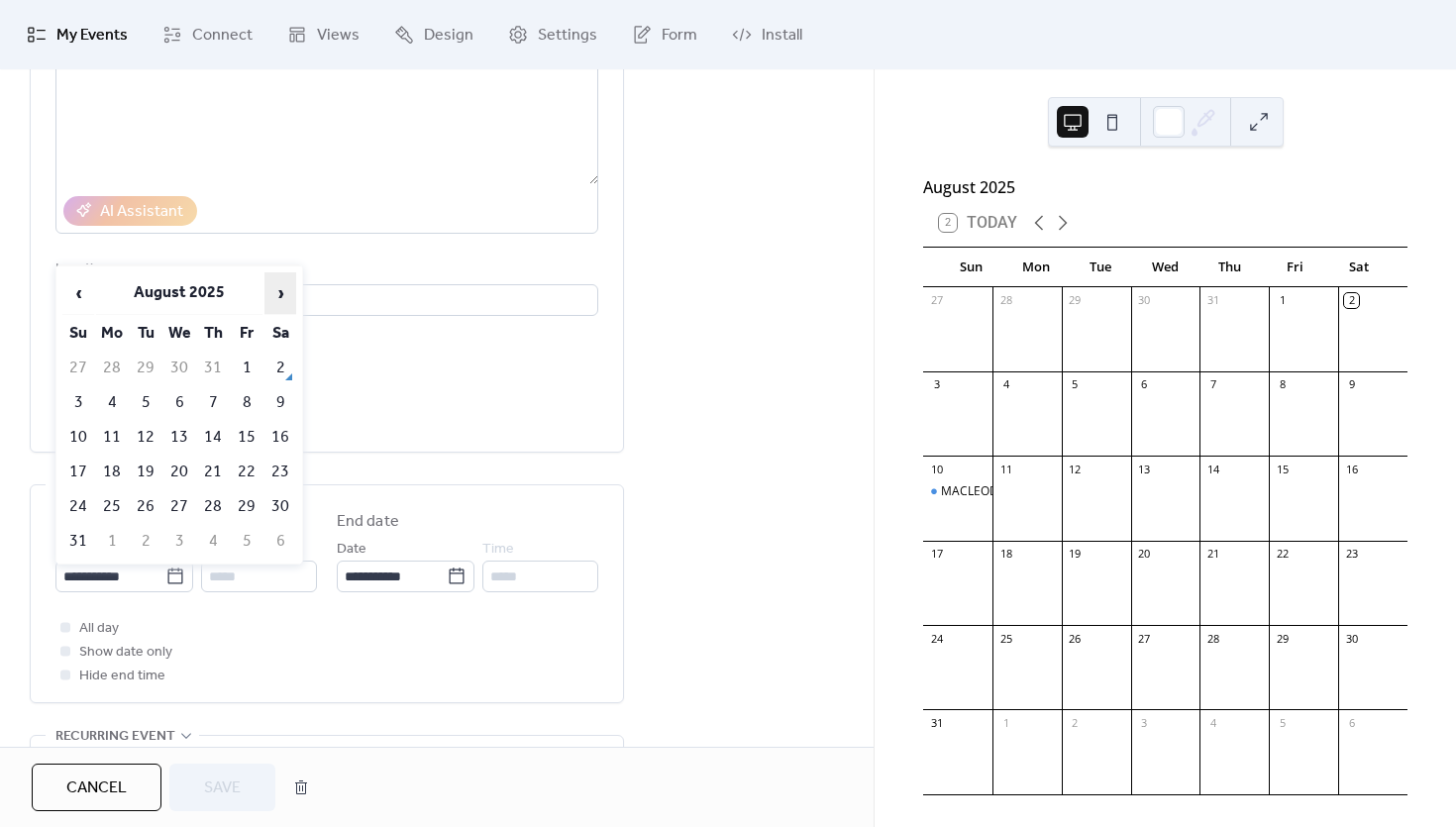 click on "›" at bounding box center (280, 293) 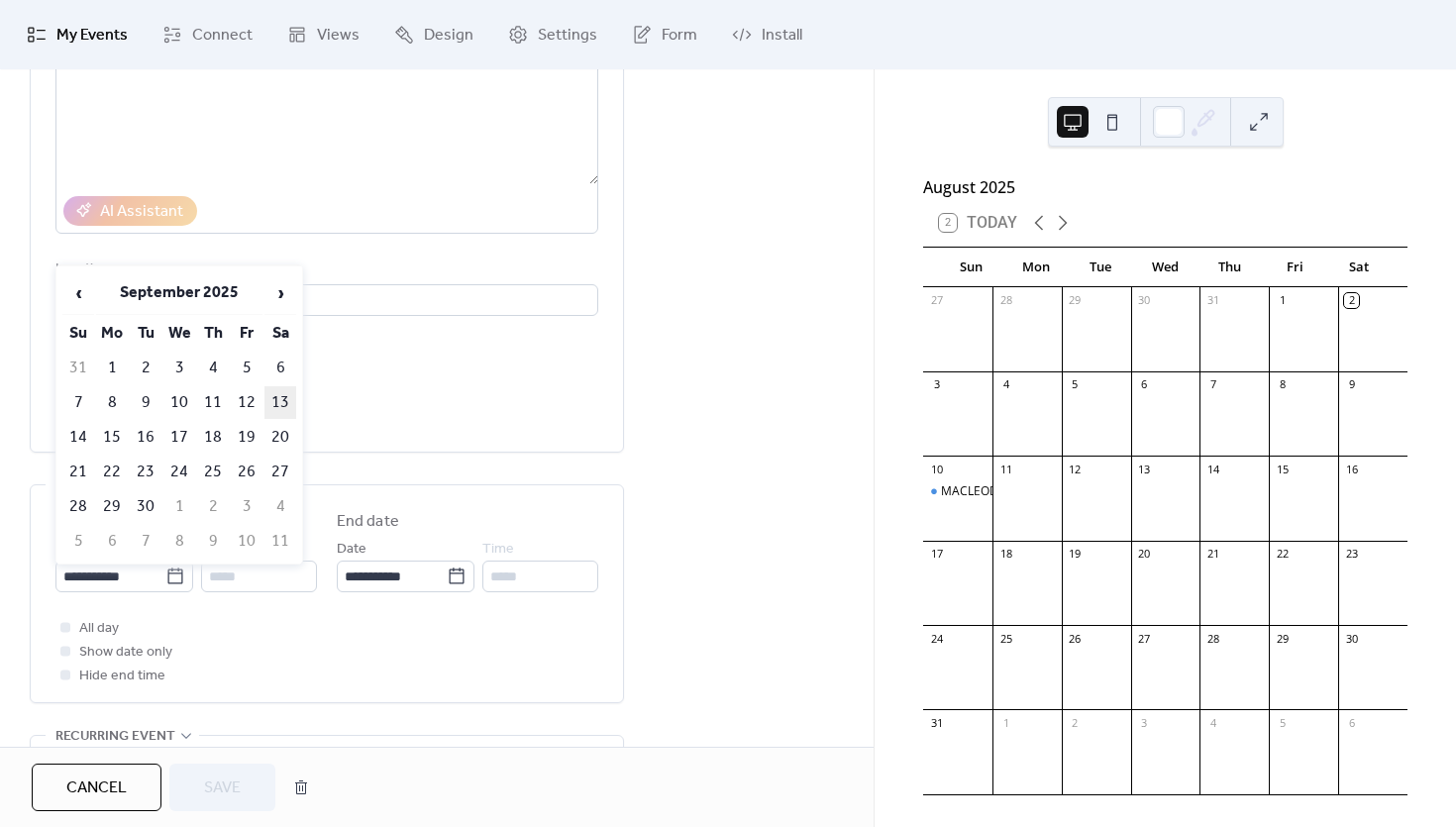 click on "13" at bounding box center (280, 402) 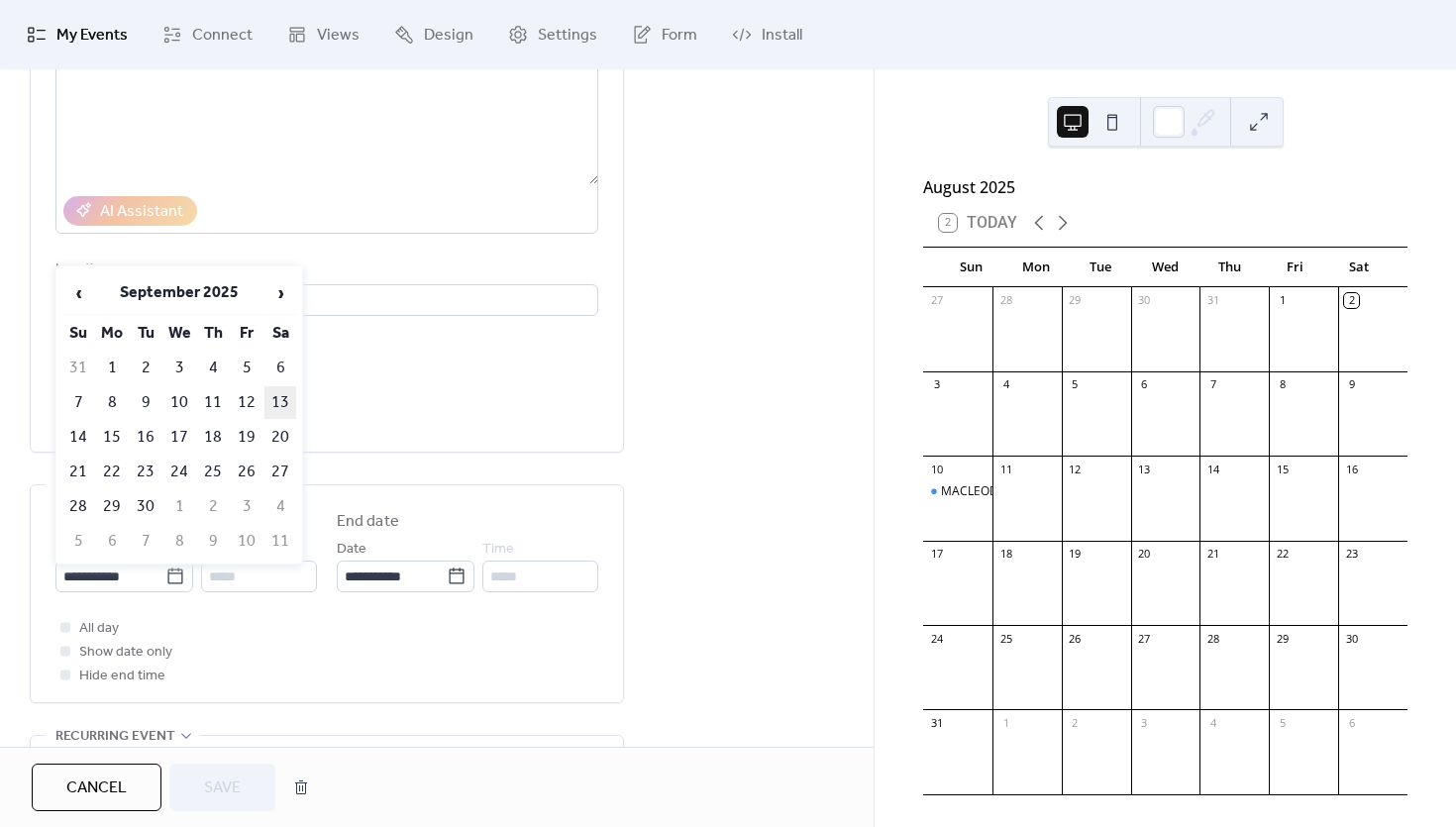 type on "**********" 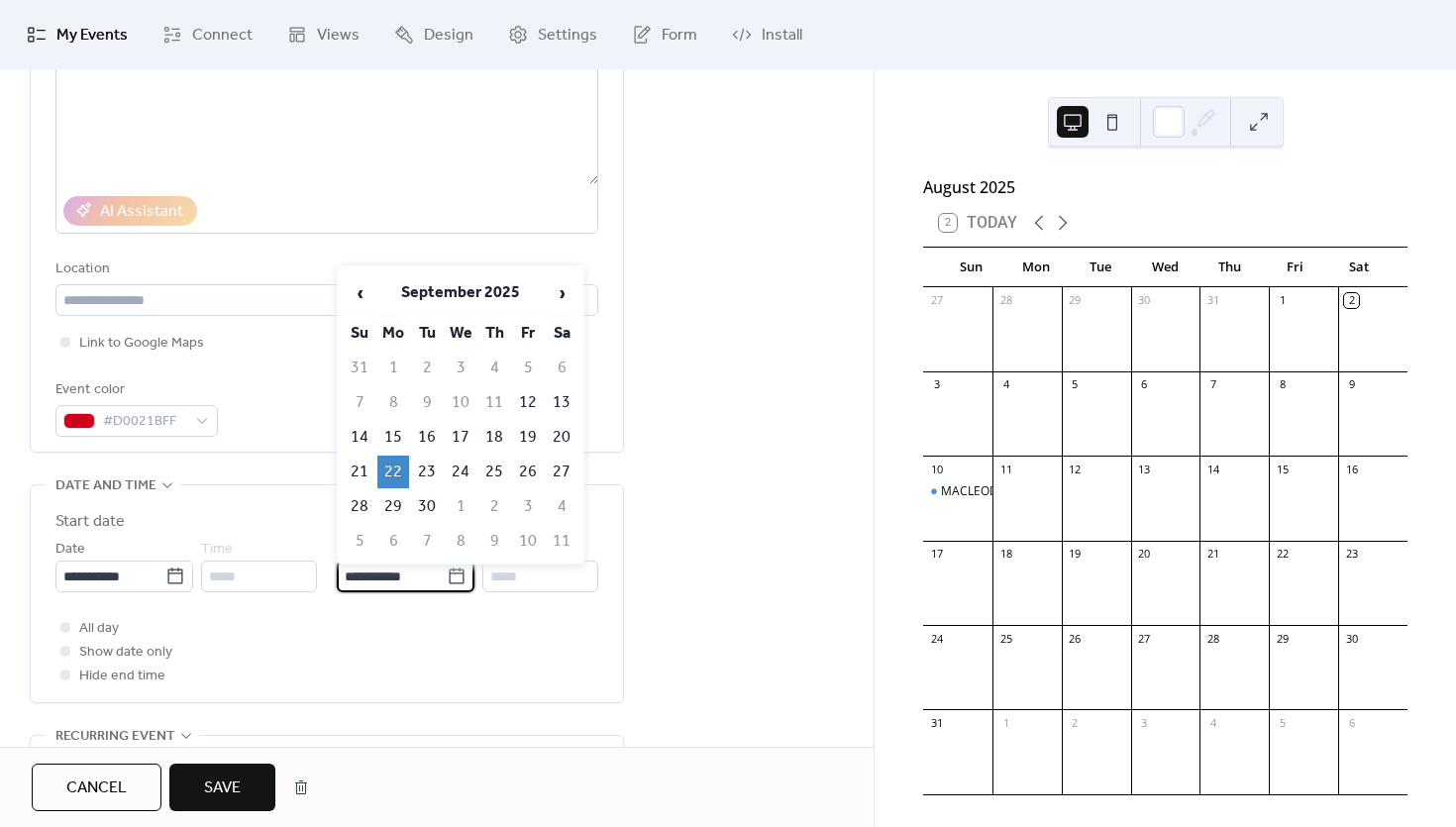 click on "**********" at bounding box center (391, 576) 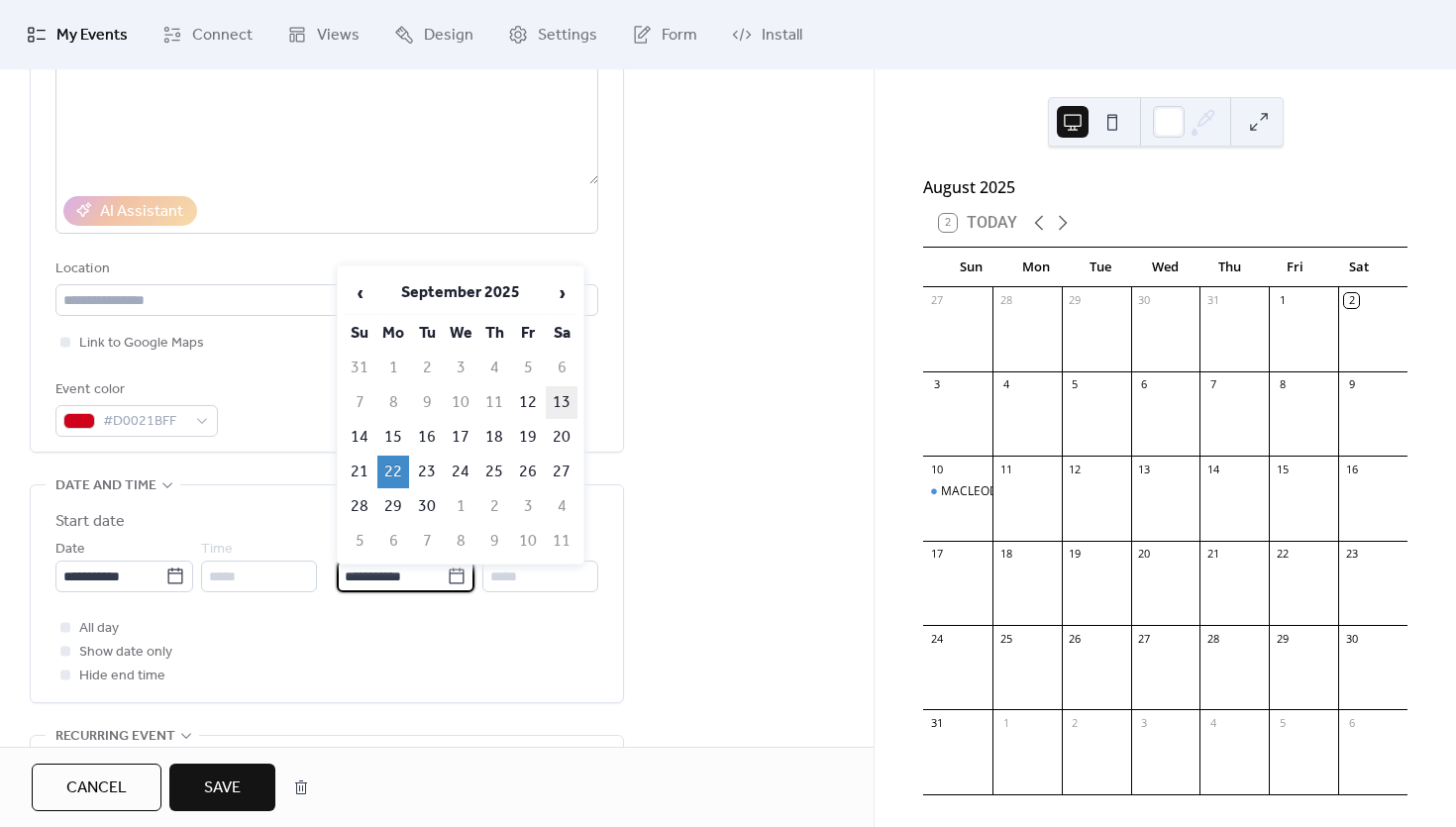 click on "13" at bounding box center [562, 402] 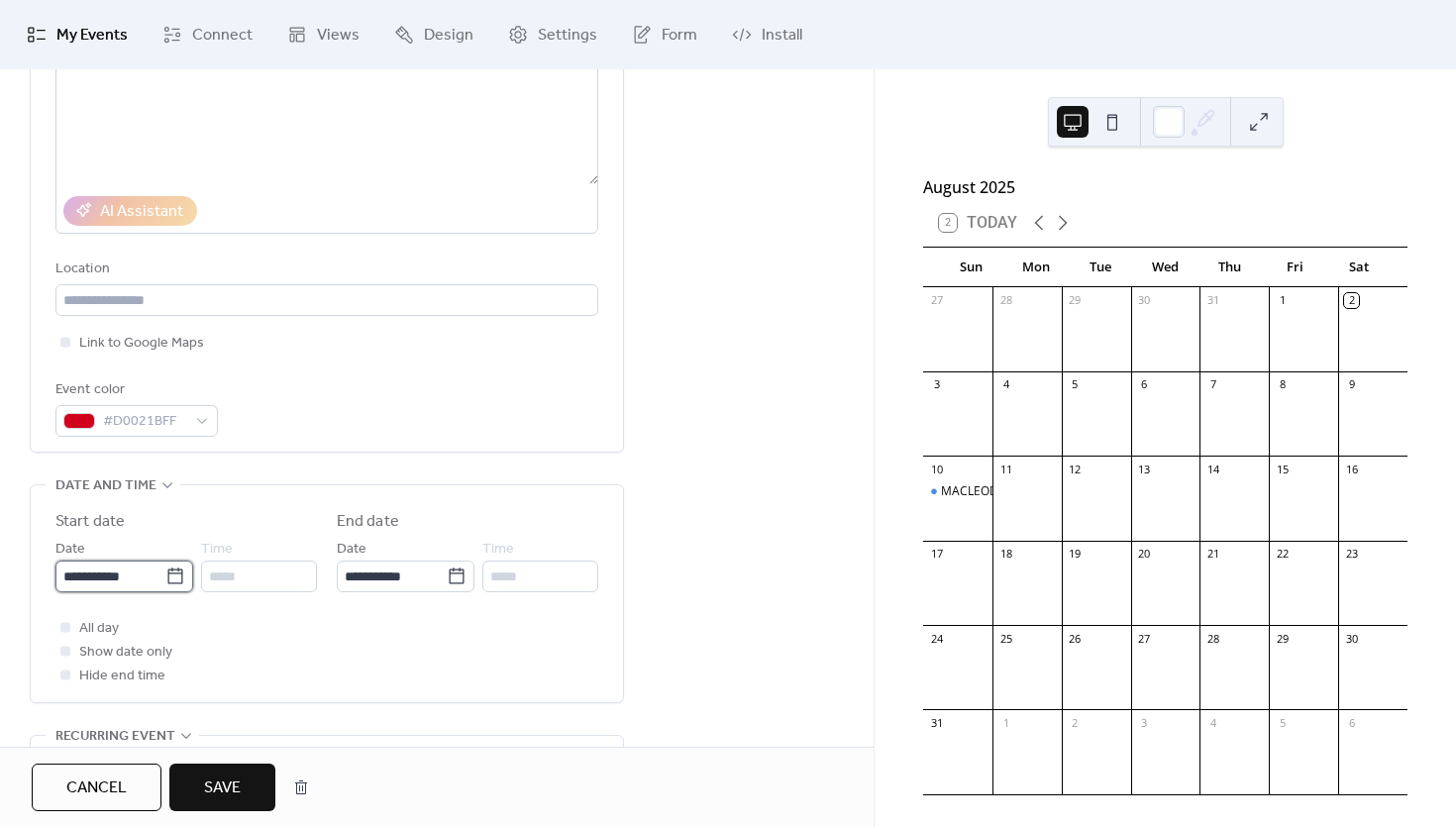 click on "**********" at bounding box center (110, 576) 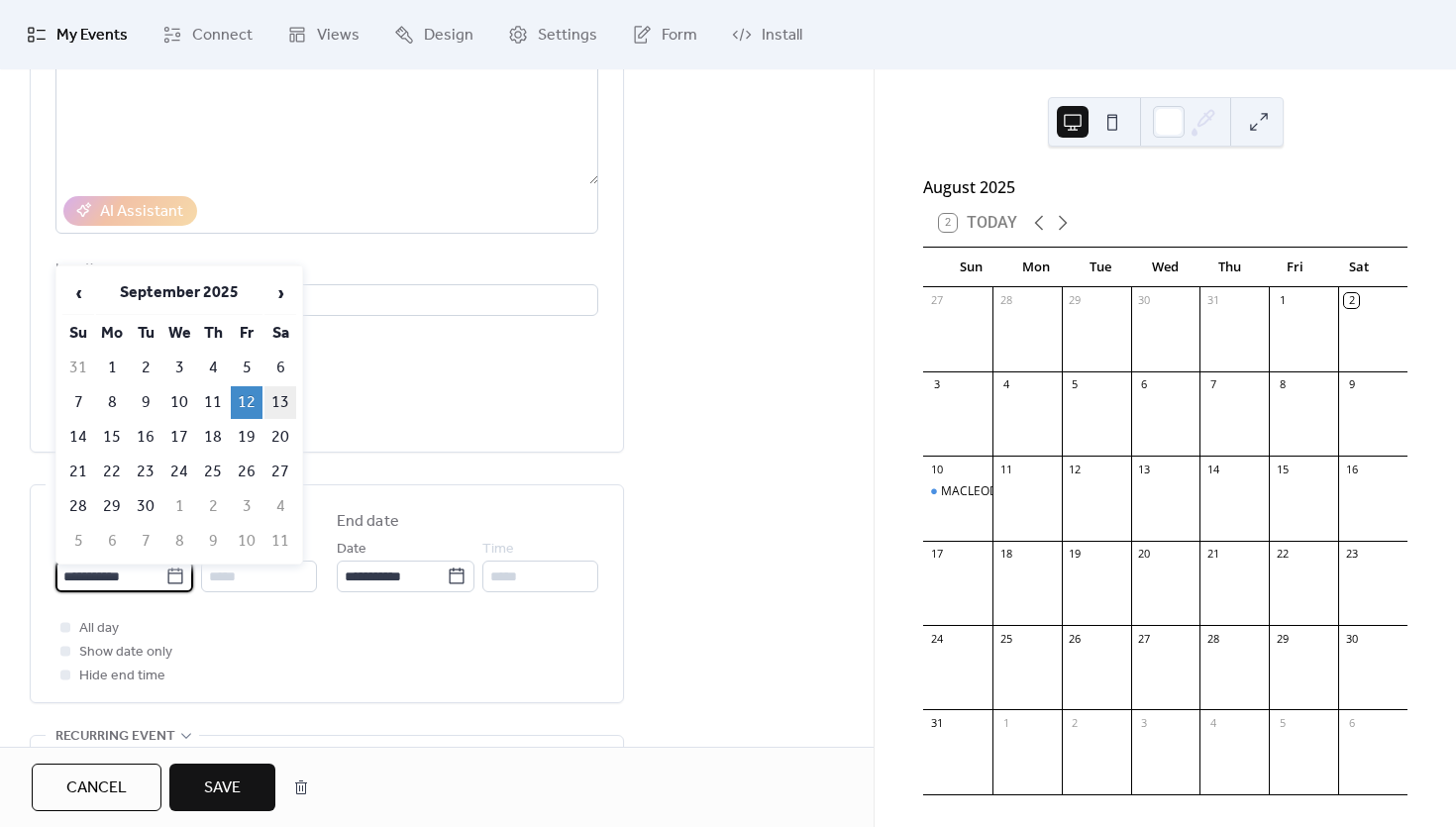 click on "13" at bounding box center (280, 402) 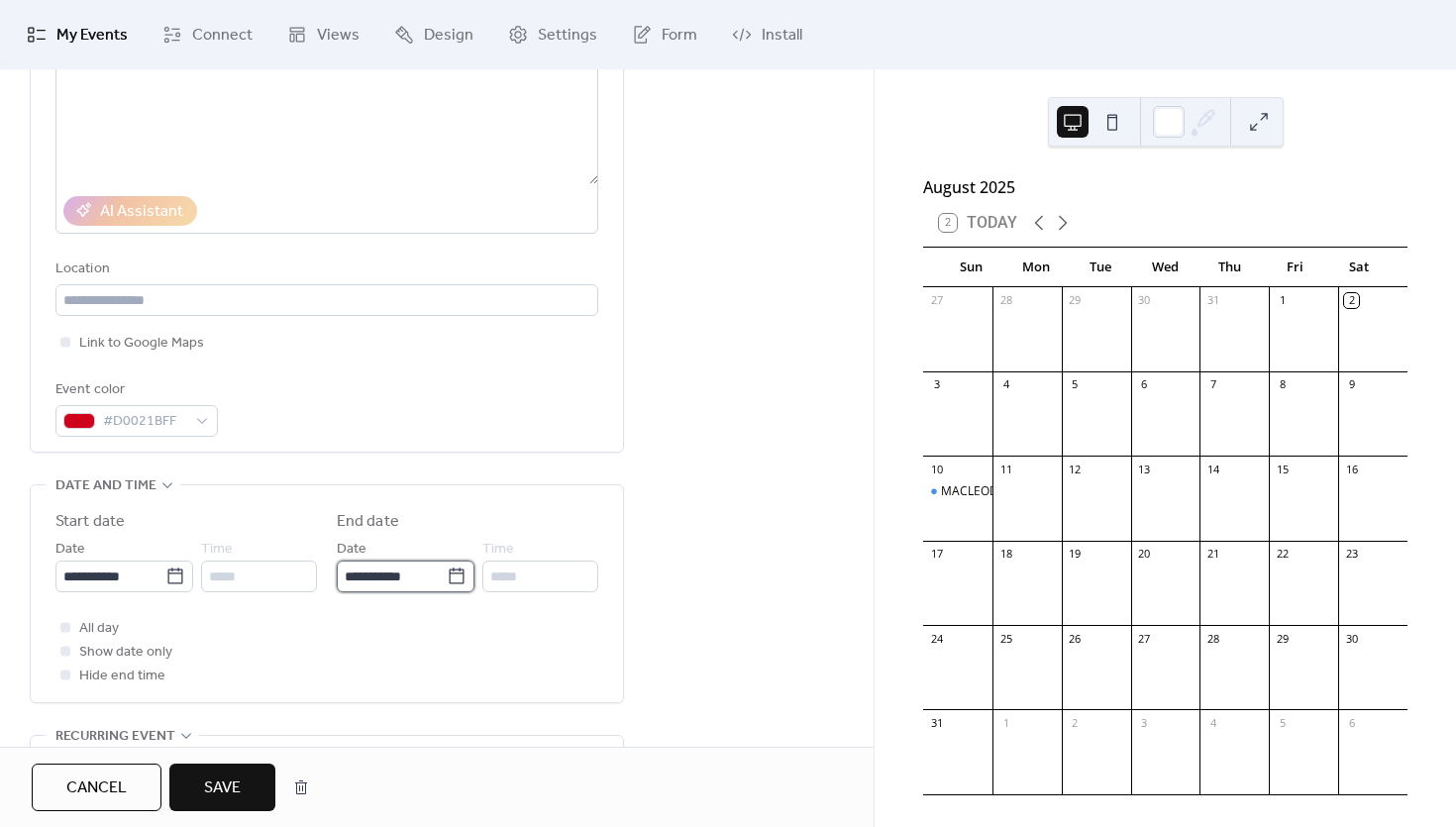 click on "**********" at bounding box center [391, 576] 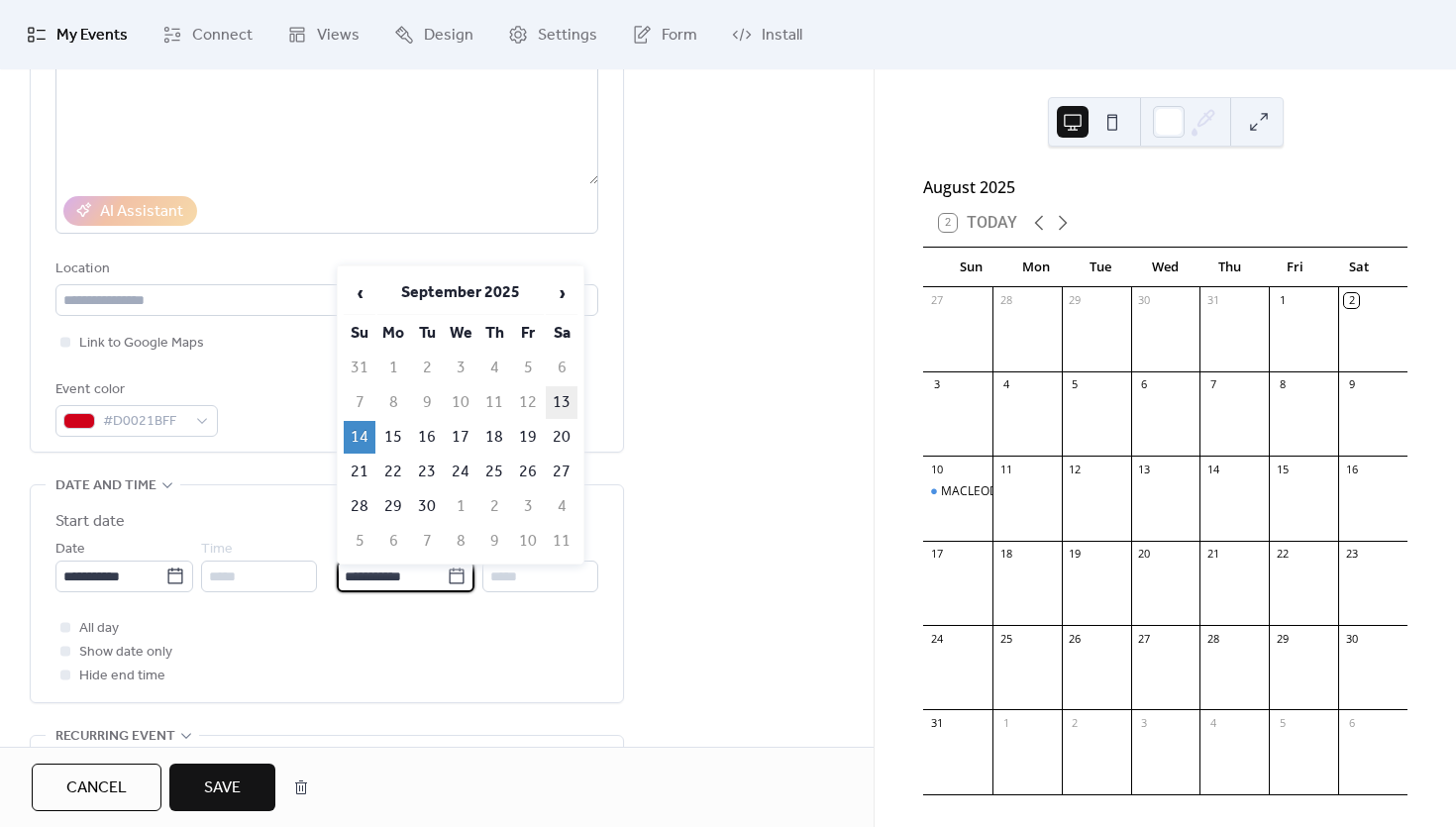click on "13" at bounding box center [562, 402] 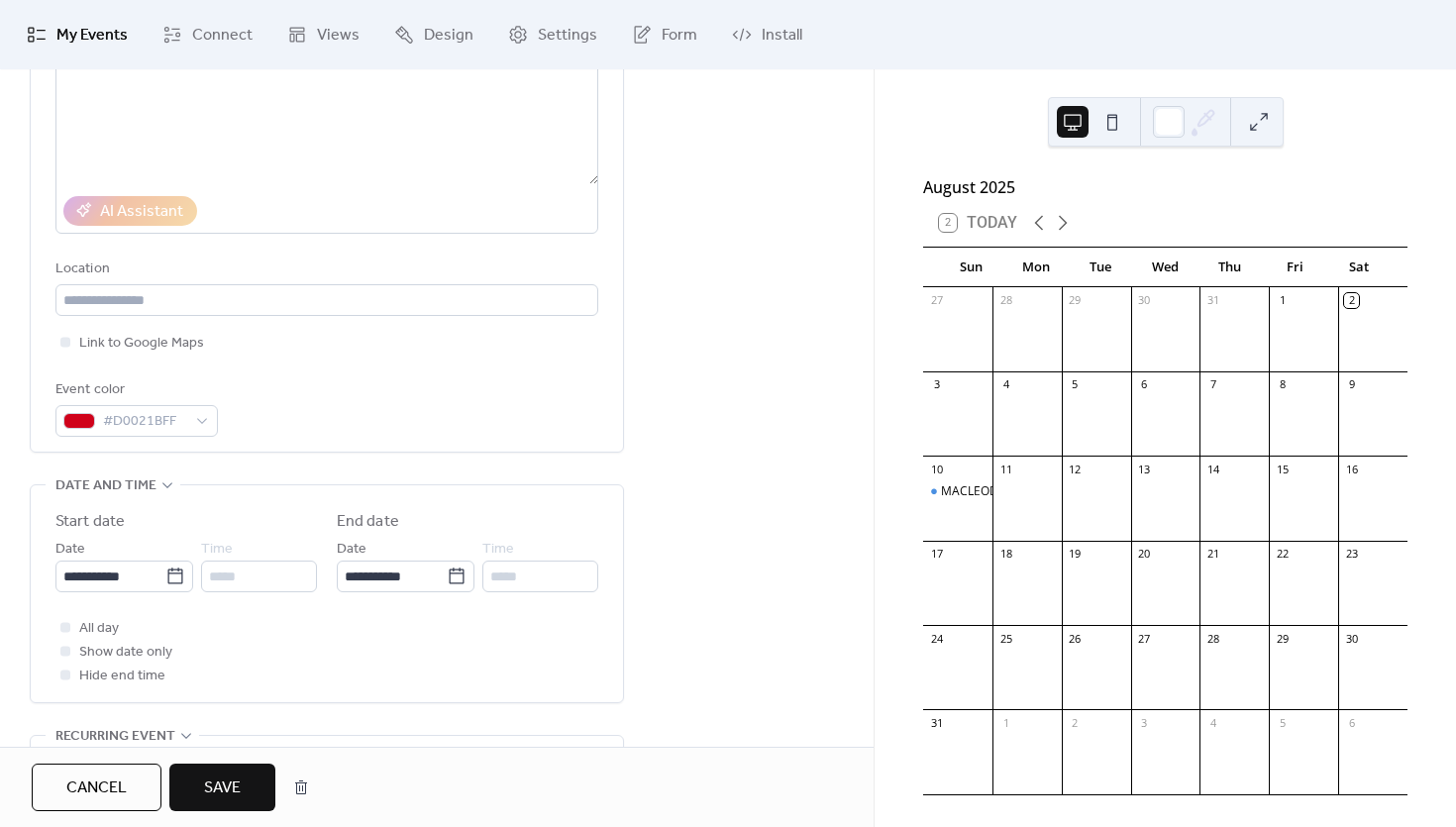click on "Save" at bounding box center (222, 788) 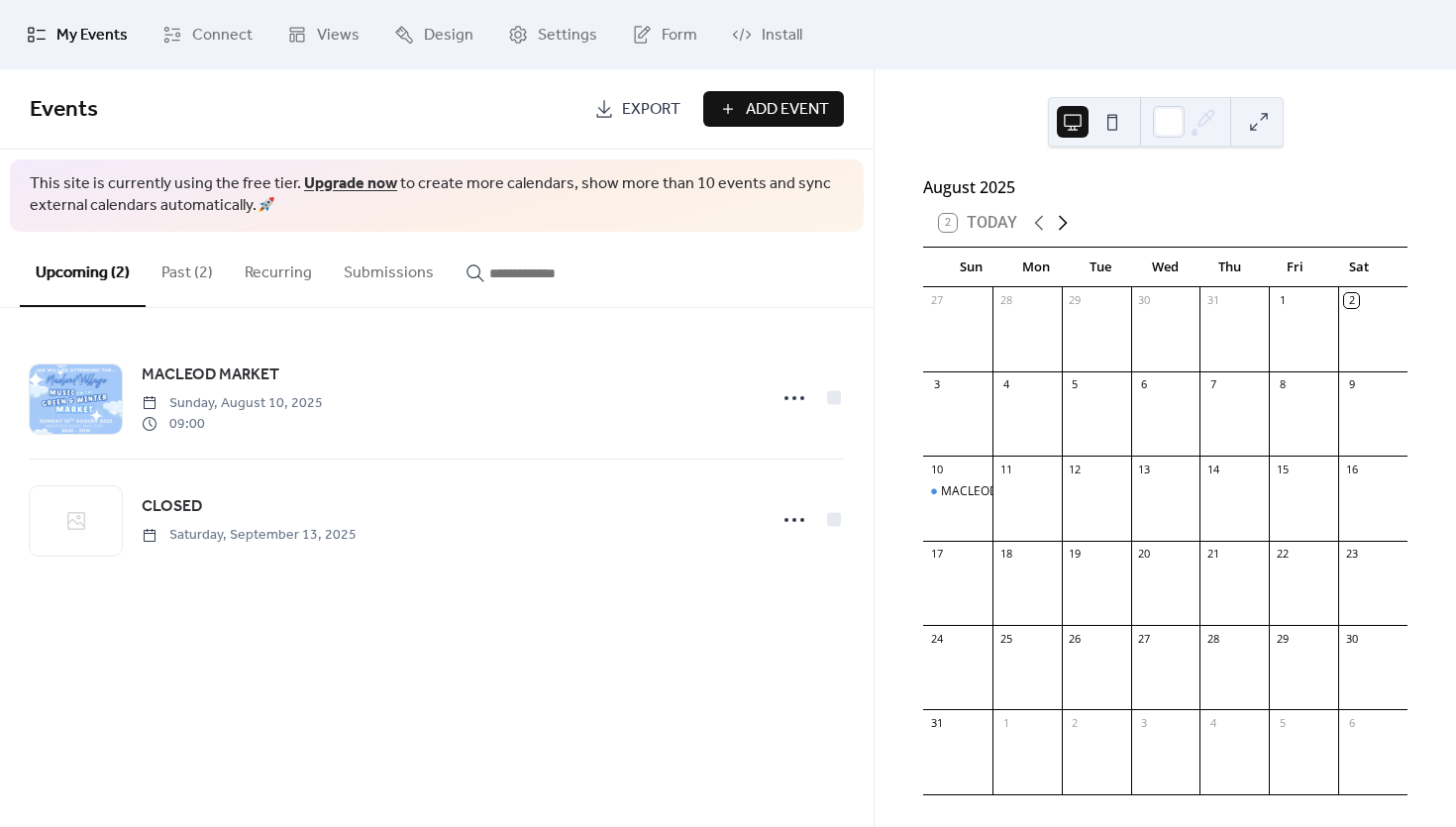 click 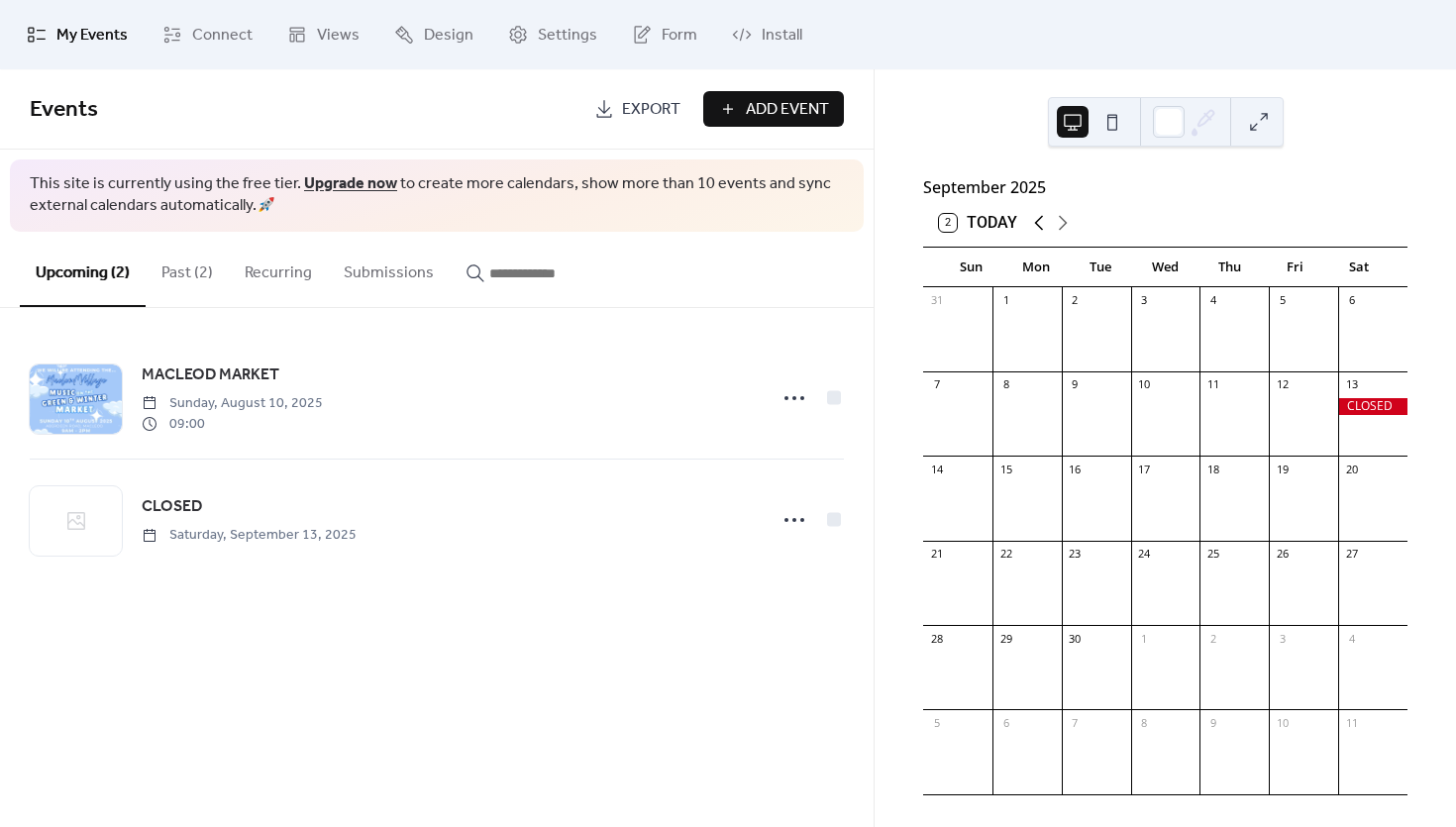 click 